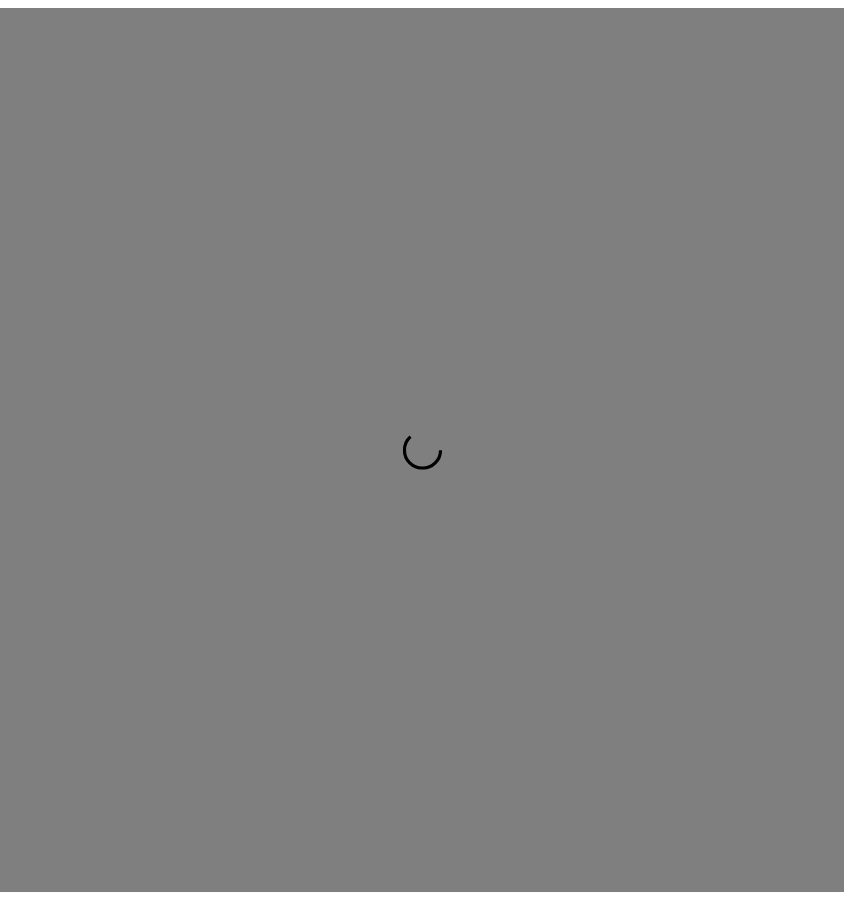 scroll, scrollTop: 0, scrollLeft: 0, axis: both 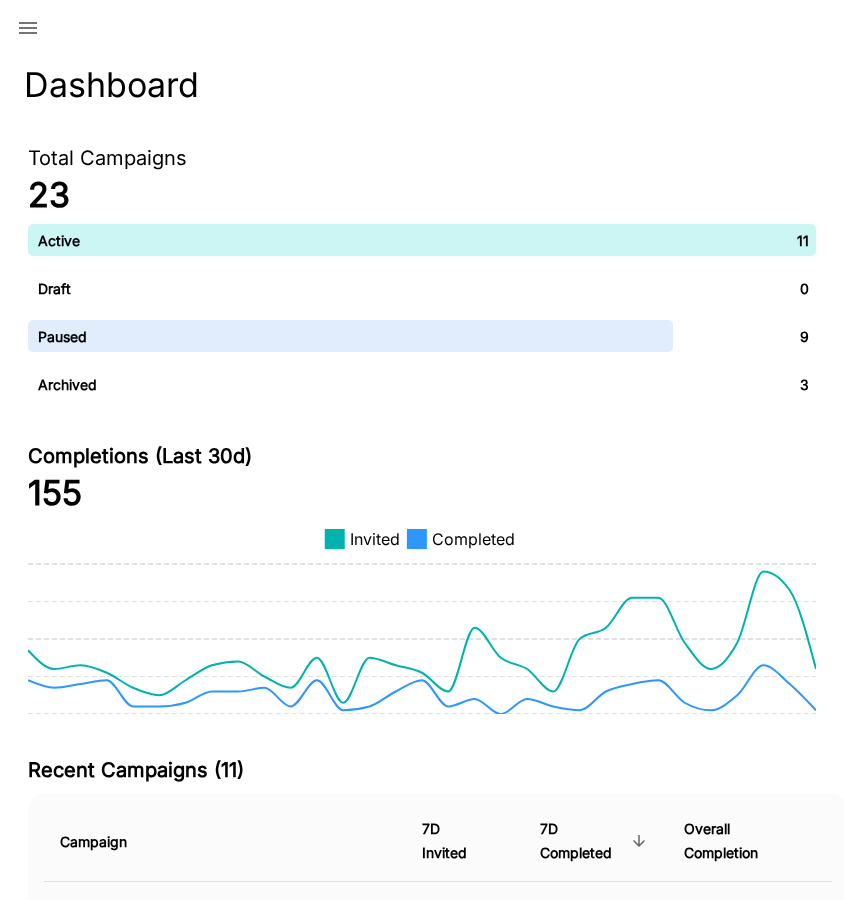 click at bounding box center (28, 28) 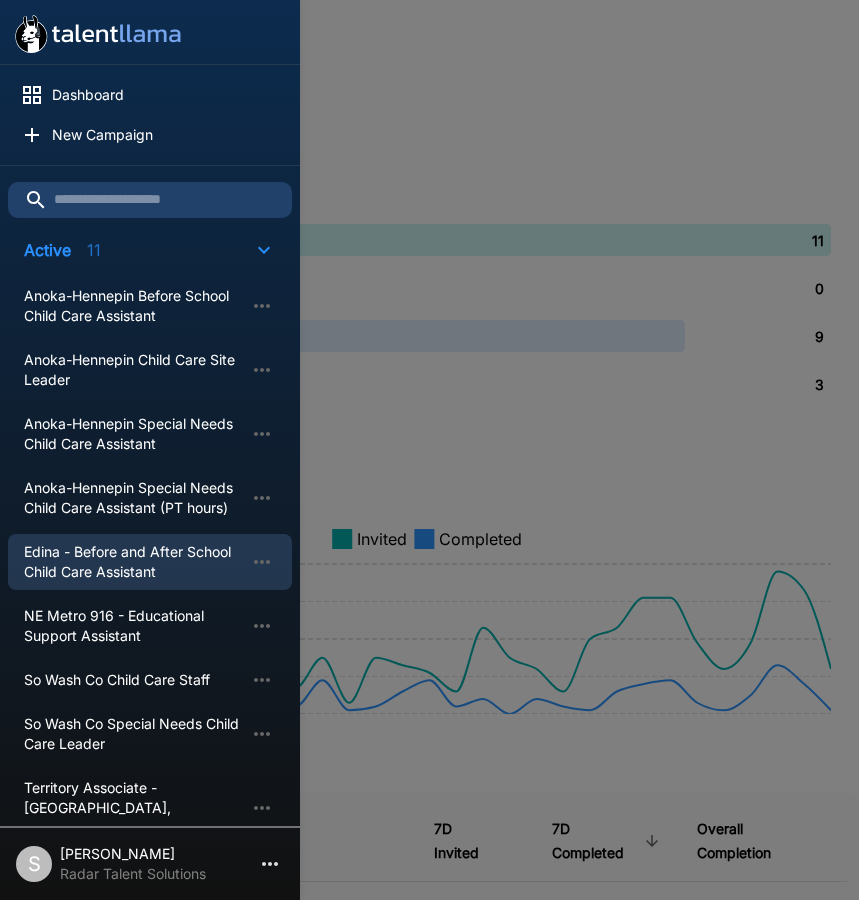 click on "Edina - Before and After School Child Care Assistant" at bounding box center [134, 562] 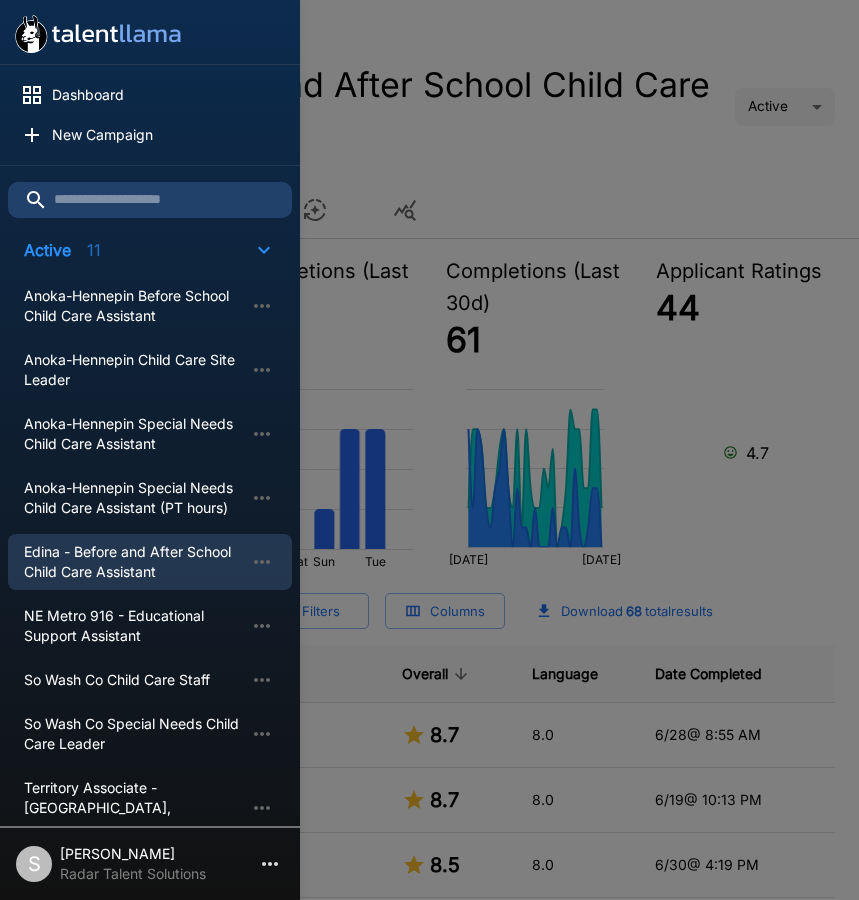 click at bounding box center [429, 450] 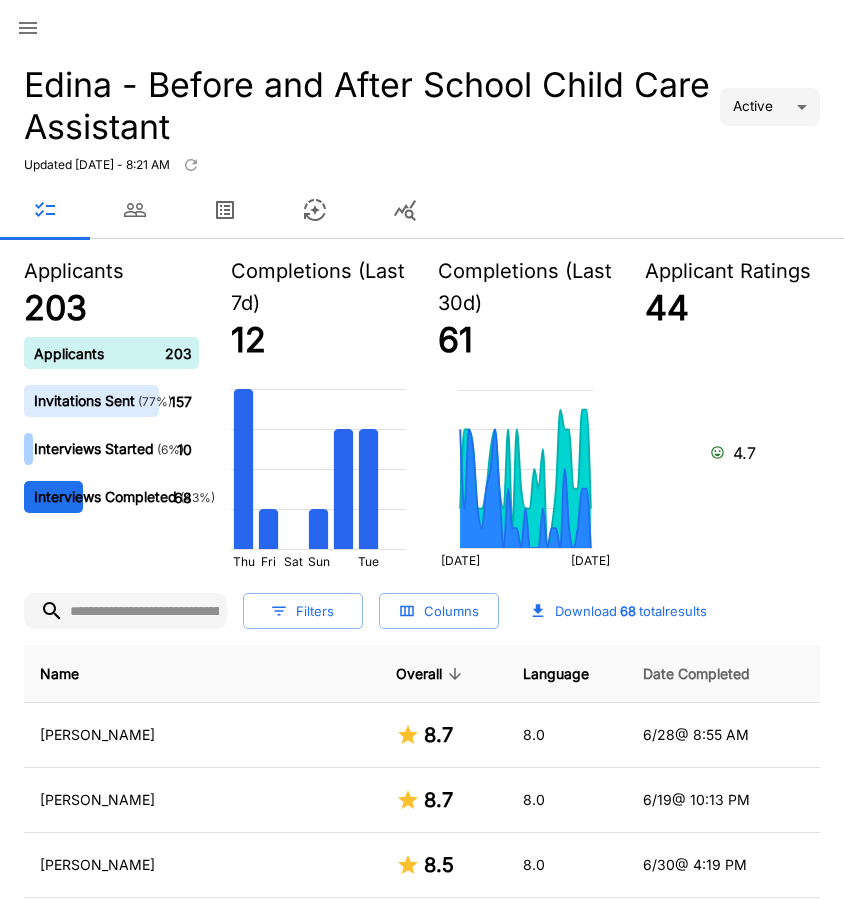click on "Date Completed" at bounding box center (696, 674) 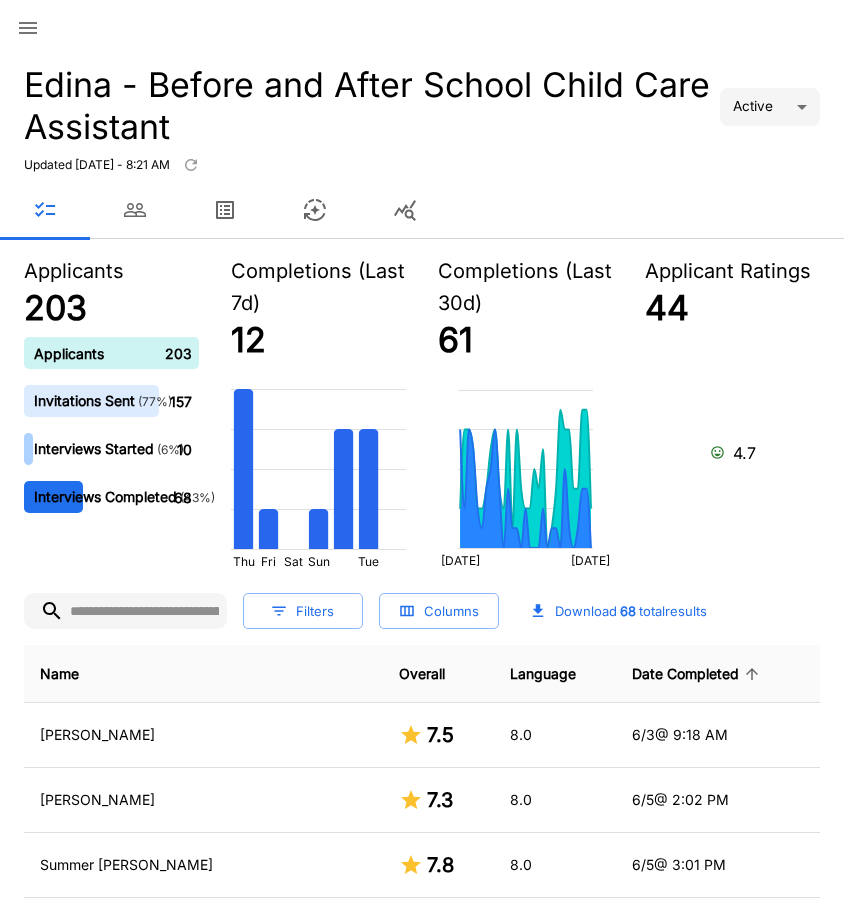 click on "Date Completed" at bounding box center (698, 674) 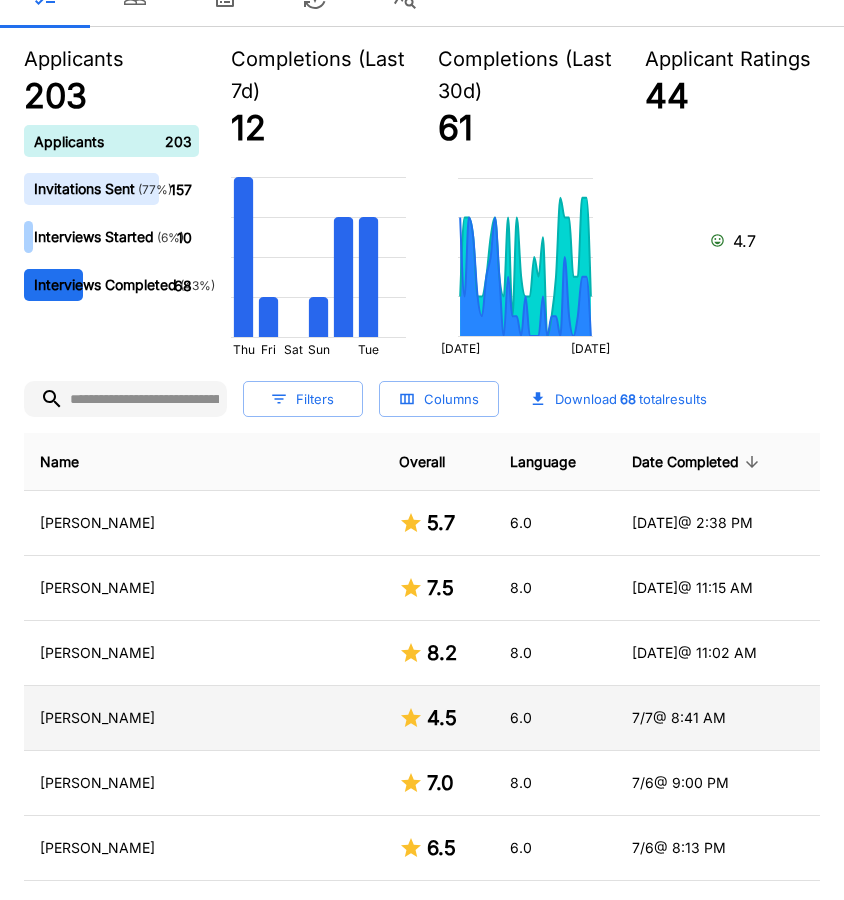 scroll, scrollTop: 300, scrollLeft: 0, axis: vertical 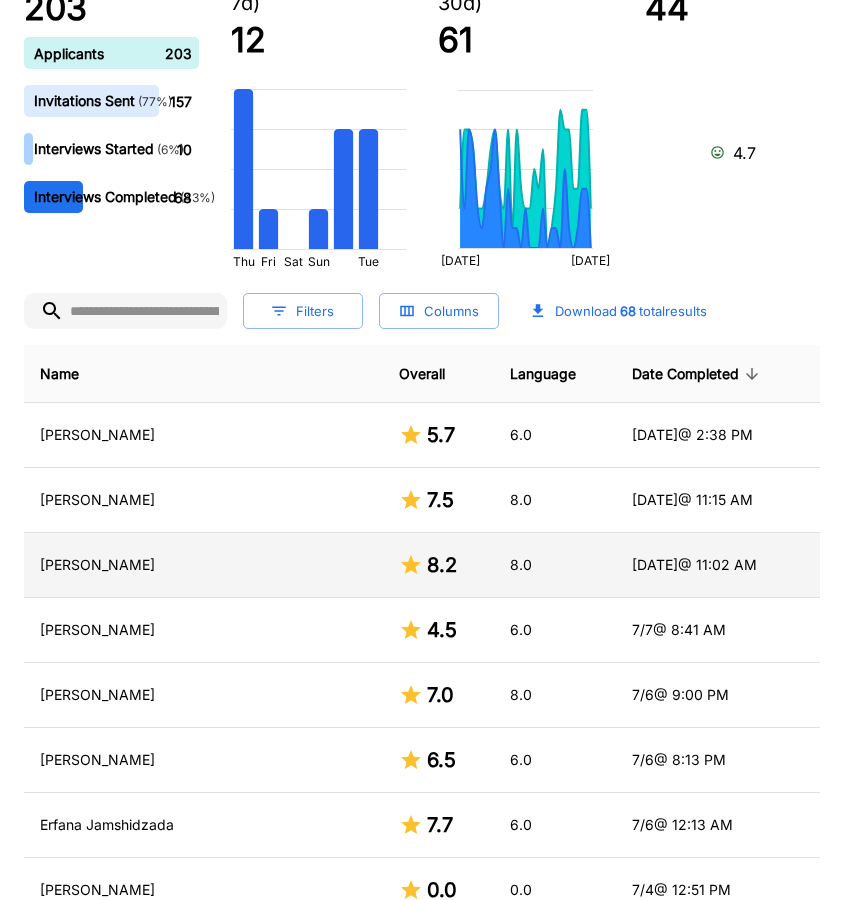 click on "[PERSON_NAME]" at bounding box center (203, 565) 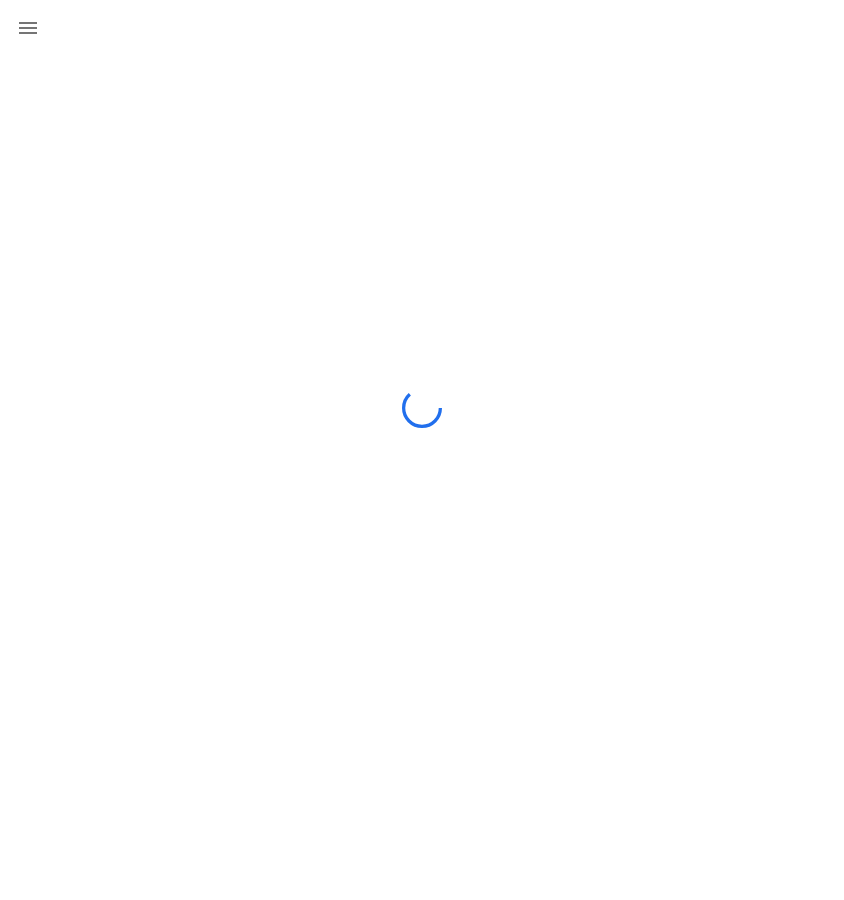 scroll, scrollTop: 0, scrollLeft: 0, axis: both 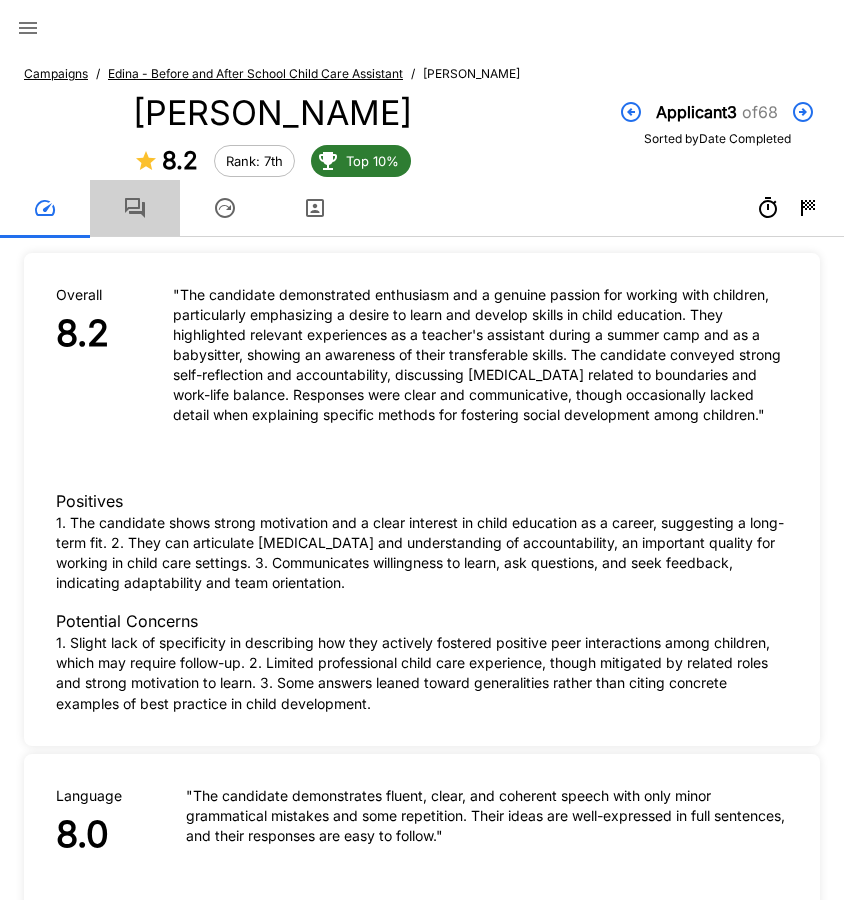 click 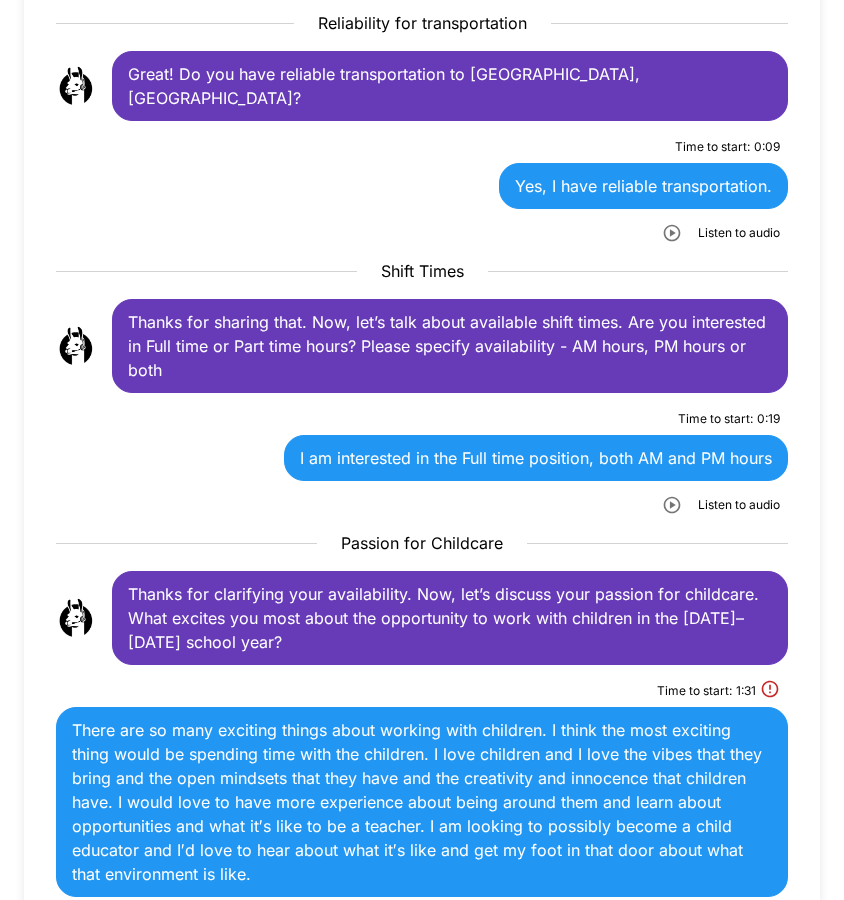 scroll, scrollTop: 800, scrollLeft: 0, axis: vertical 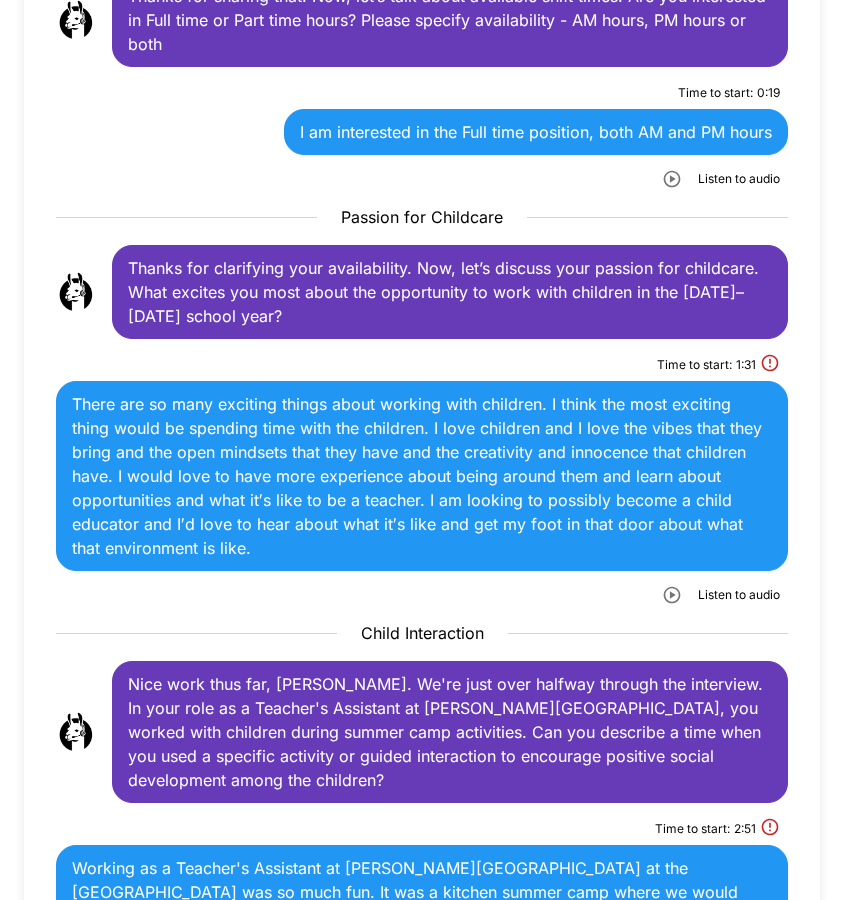 click 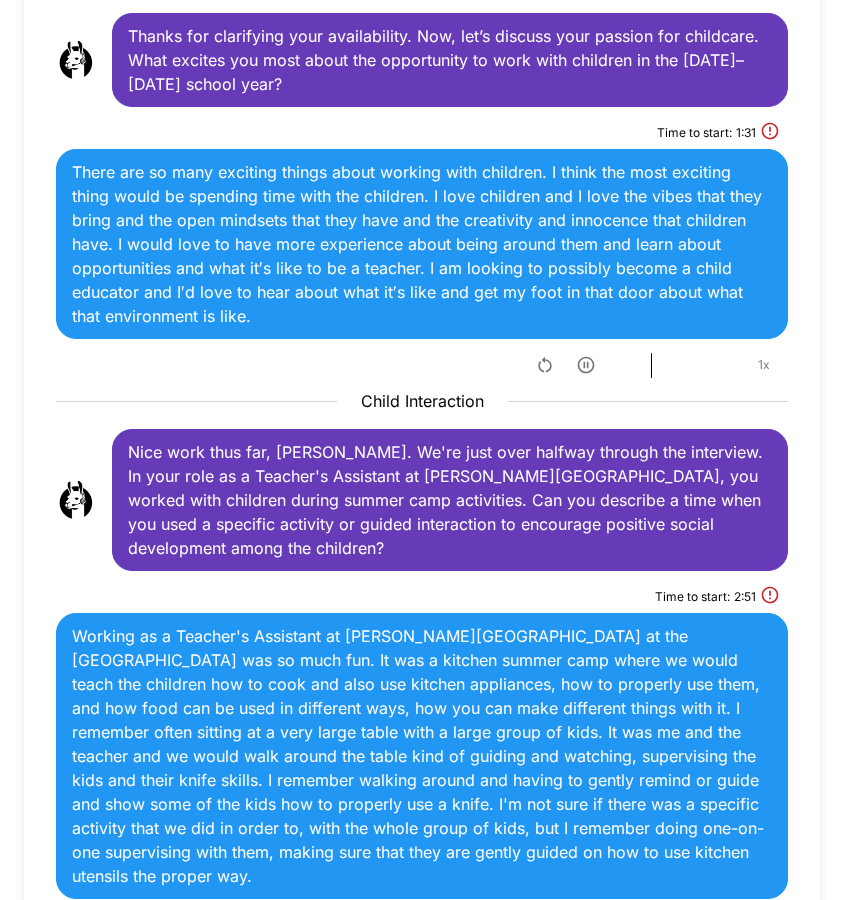scroll, scrollTop: 1400, scrollLeft: 0, axis: vertical 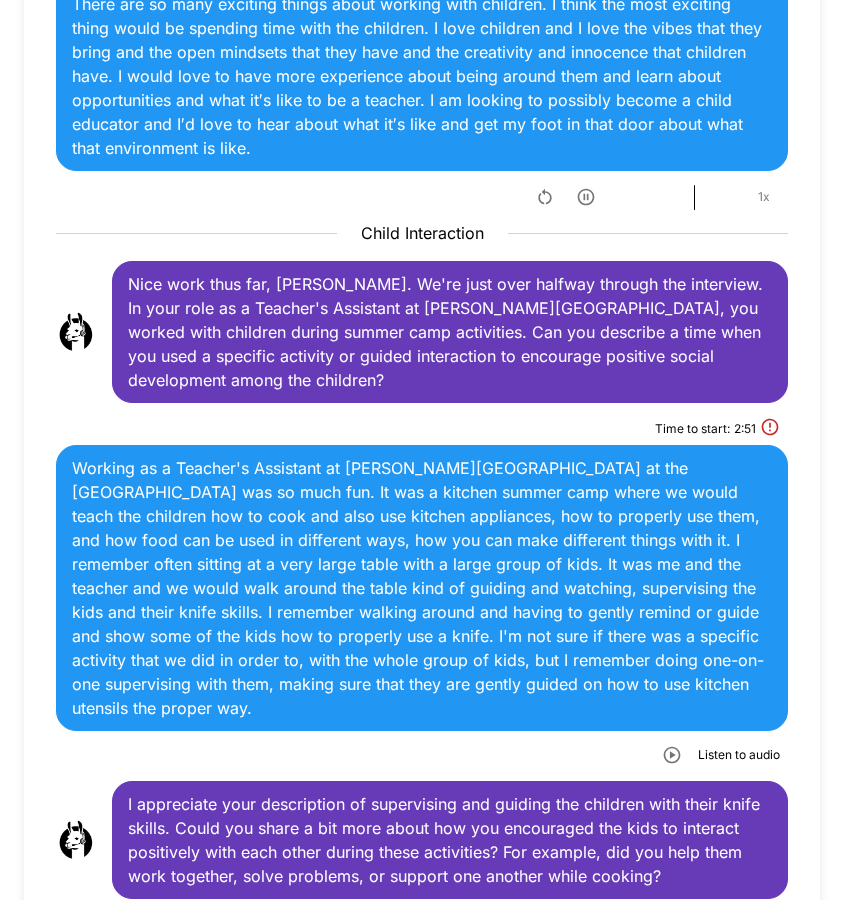 click 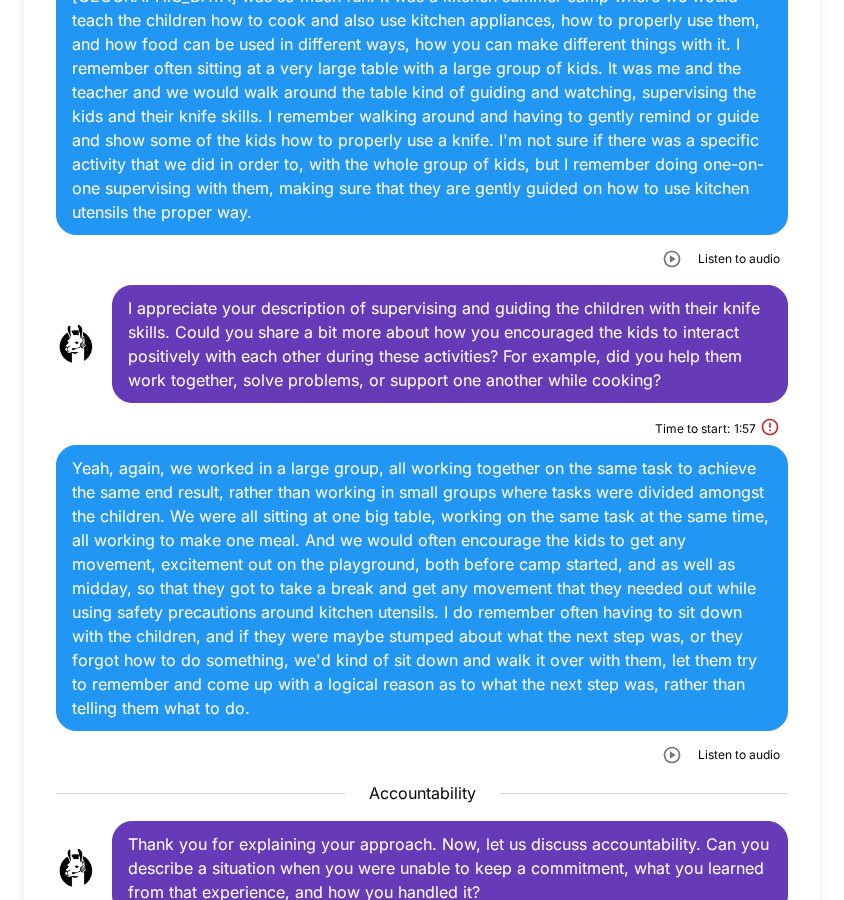 scroll, scrollTop: 2000, scrollLeft: 0, axis: vertical 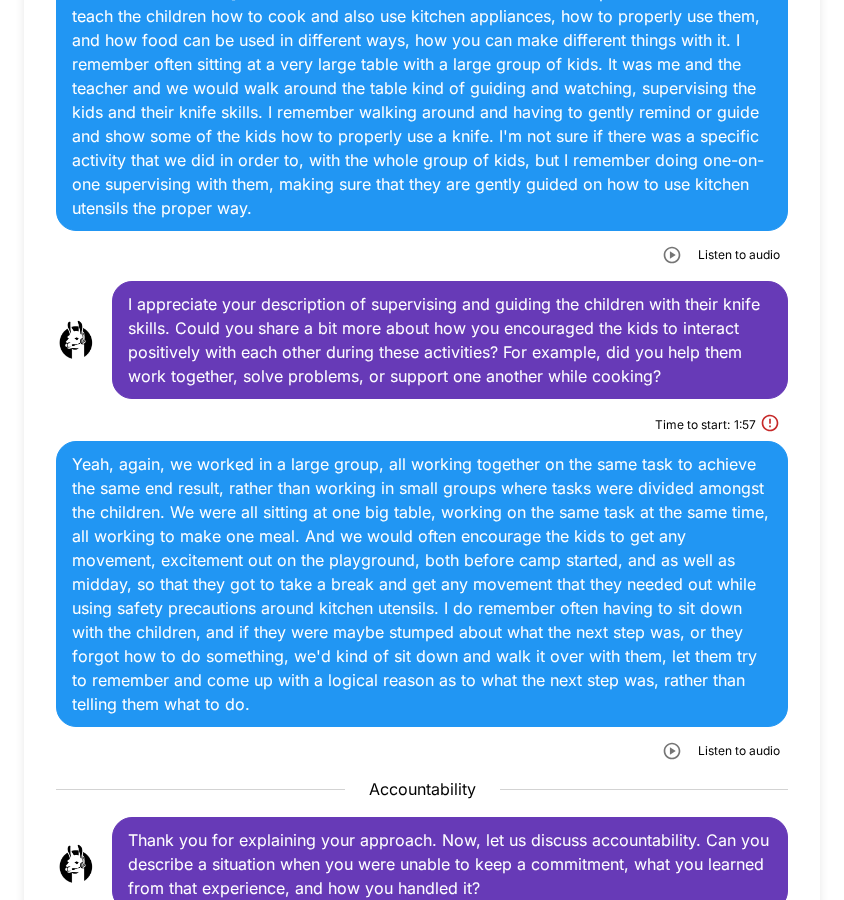 click 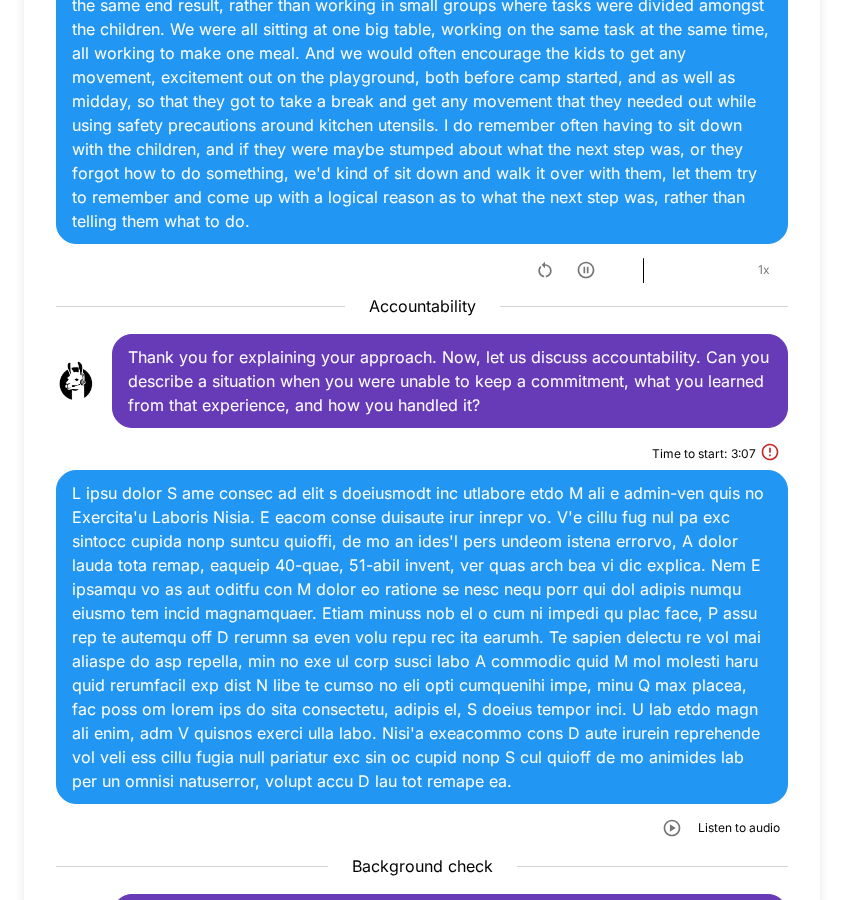 scroll, scrollTop: 2500, scrollLeft: 0, axis: vertical 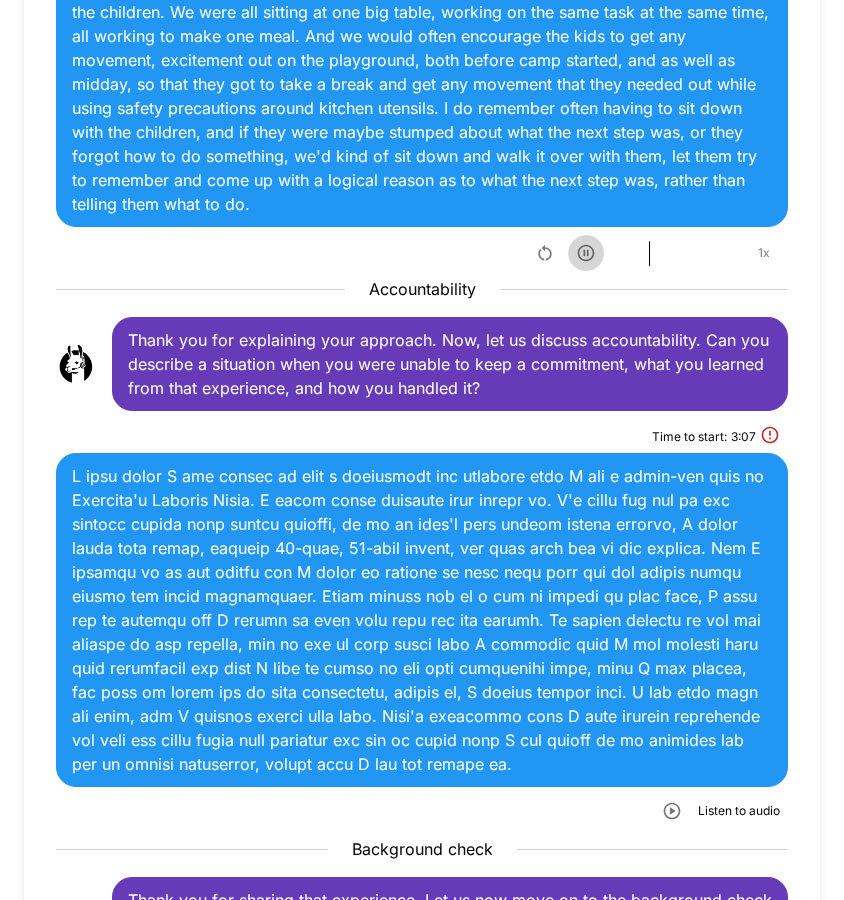 click at bounding box center (586, 253) 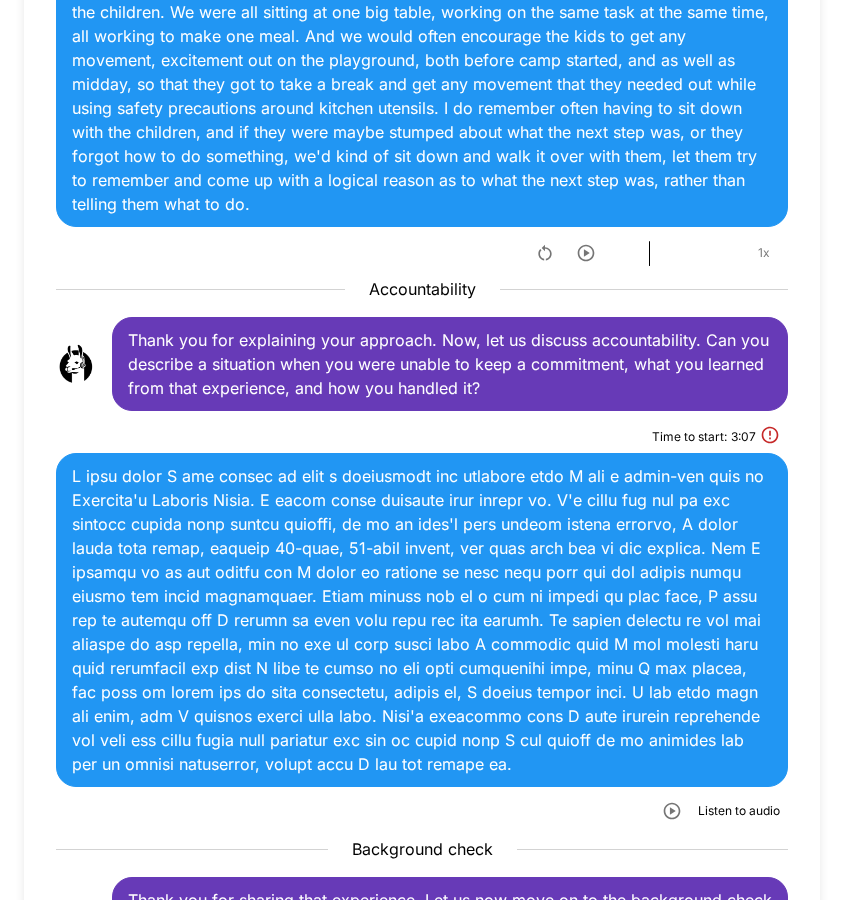 click 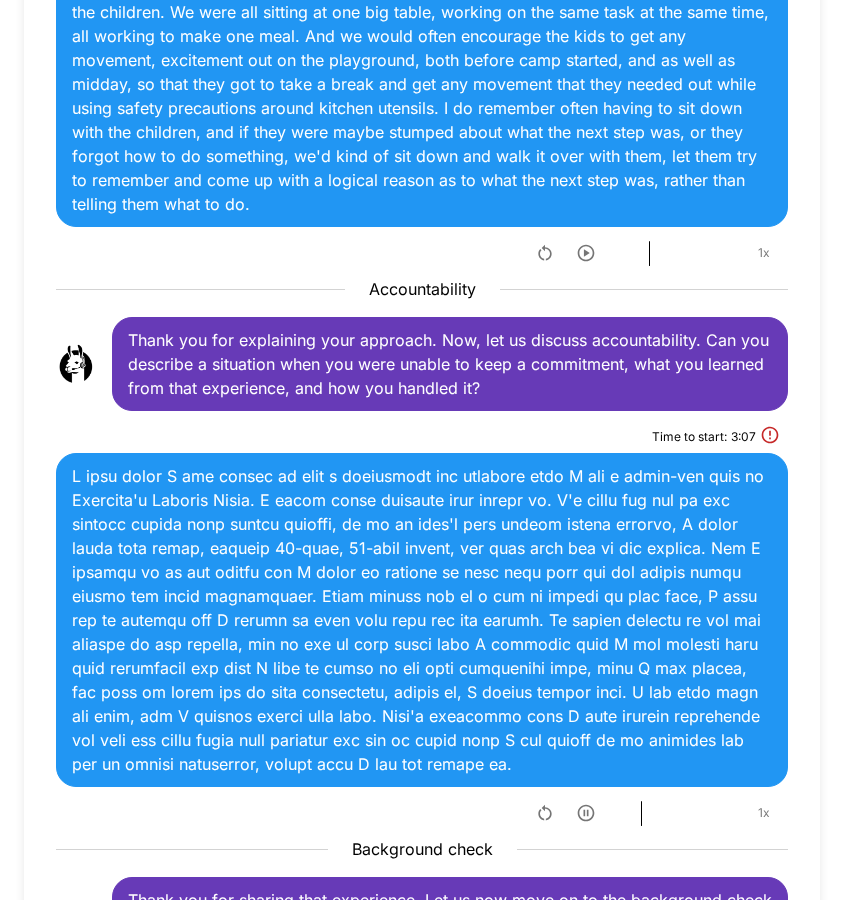 click 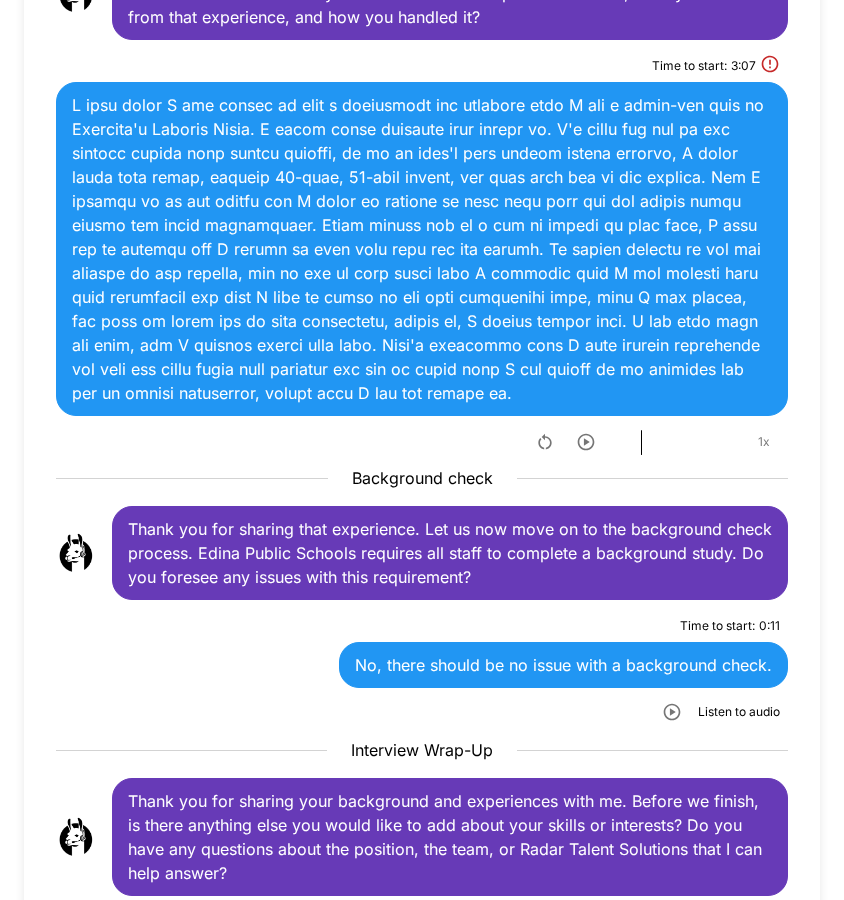 scroll, scrollTop: 2900, scrollLeft: 0, axis: vertical 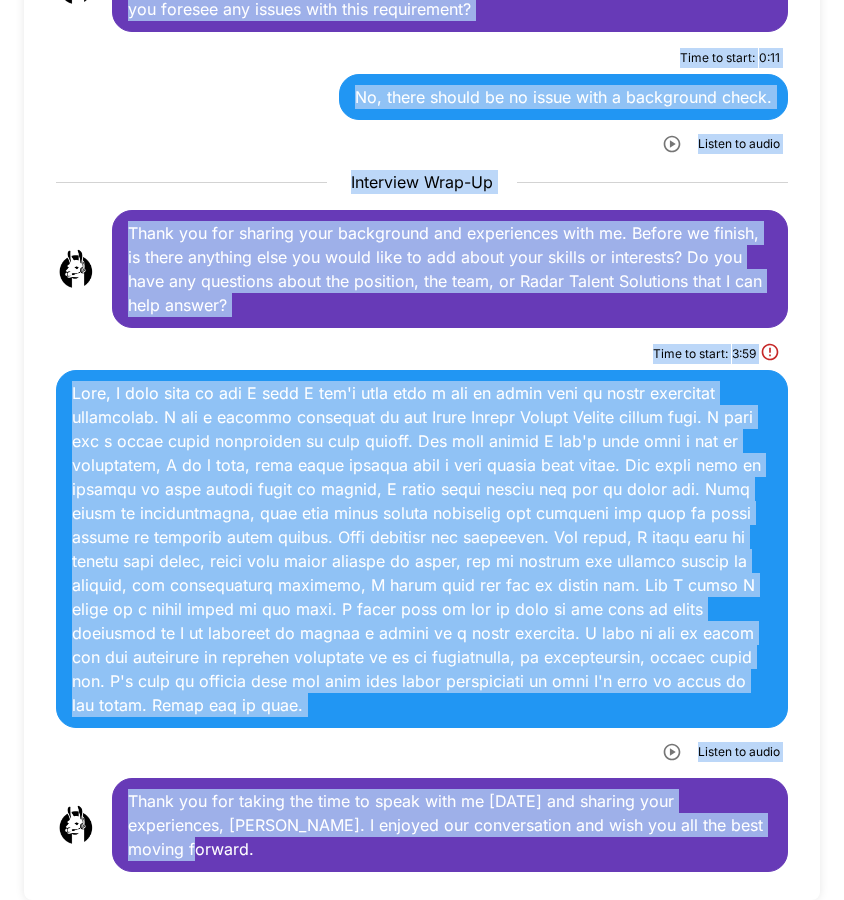 drag, startPoint x: 132, startPoint y: 203, endPoint x: 737, endPoint y: 852, distance: 887.25757 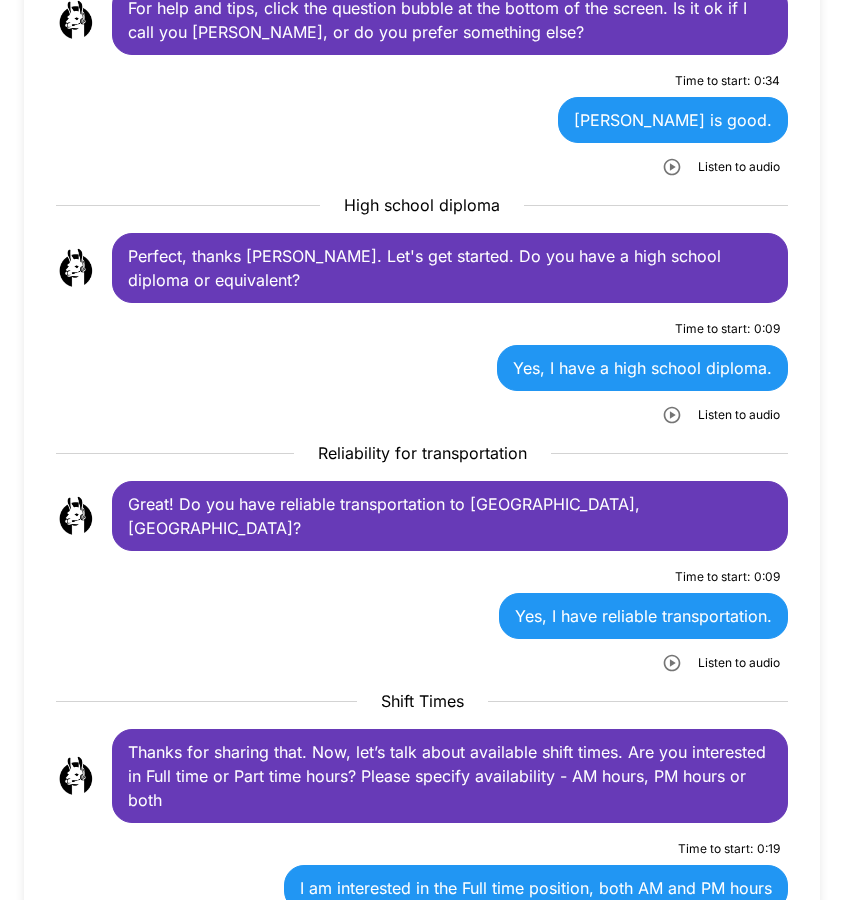 scroll, scrollTop: 39, scrollLeft: 0, axis: vertical 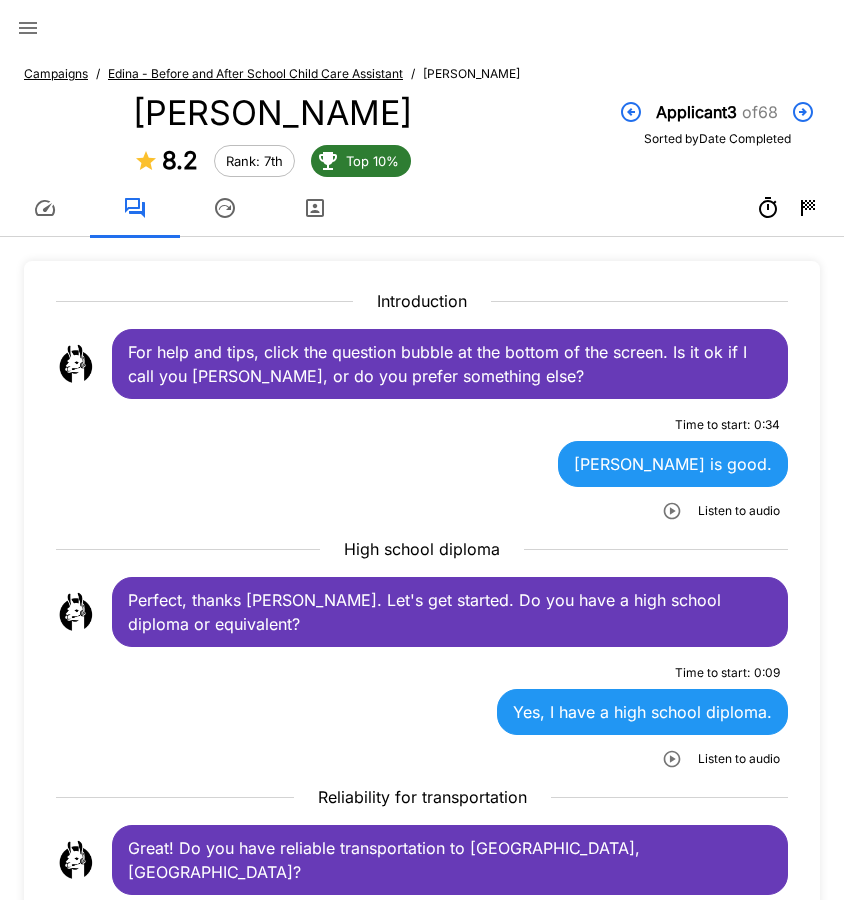 click on "Edina - Before and After School Child Care Assistant" at bounding box center (255, 73) 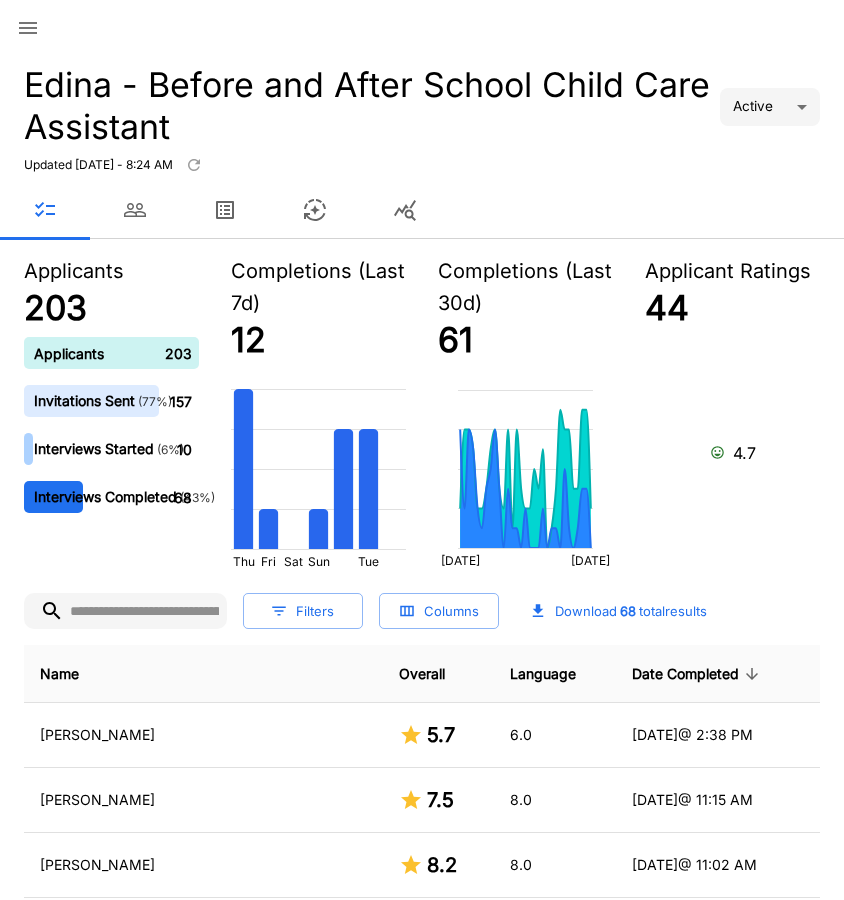 click 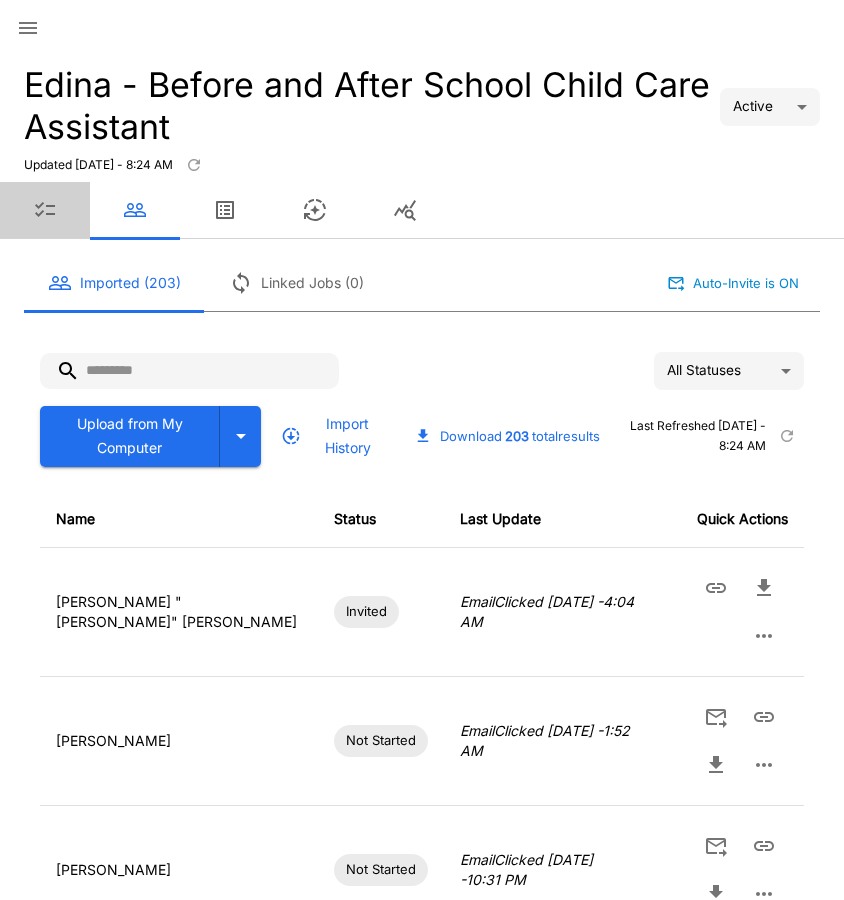 click 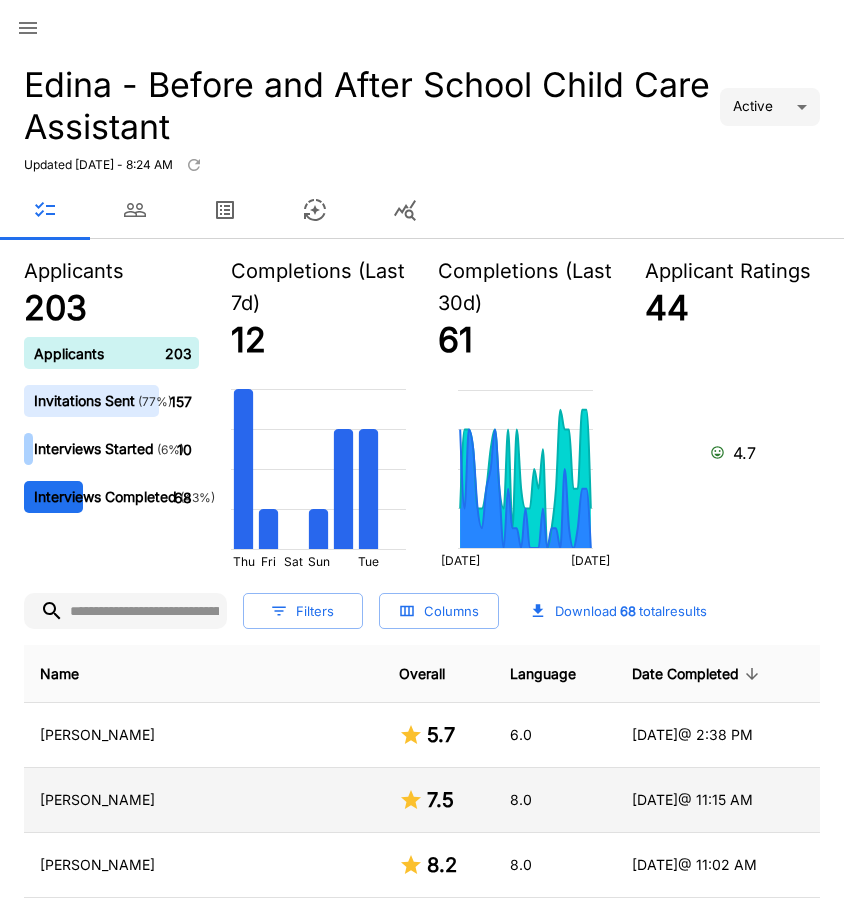 click on "[PERSON_NAME]" at bounding box center (203, 800) 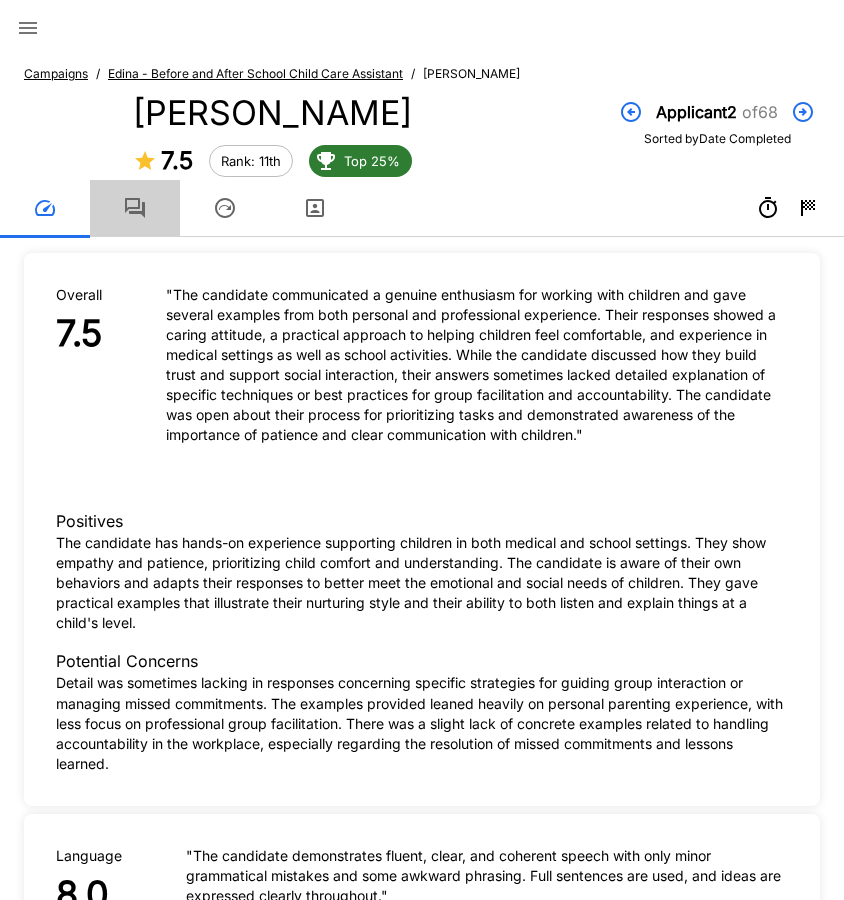 click 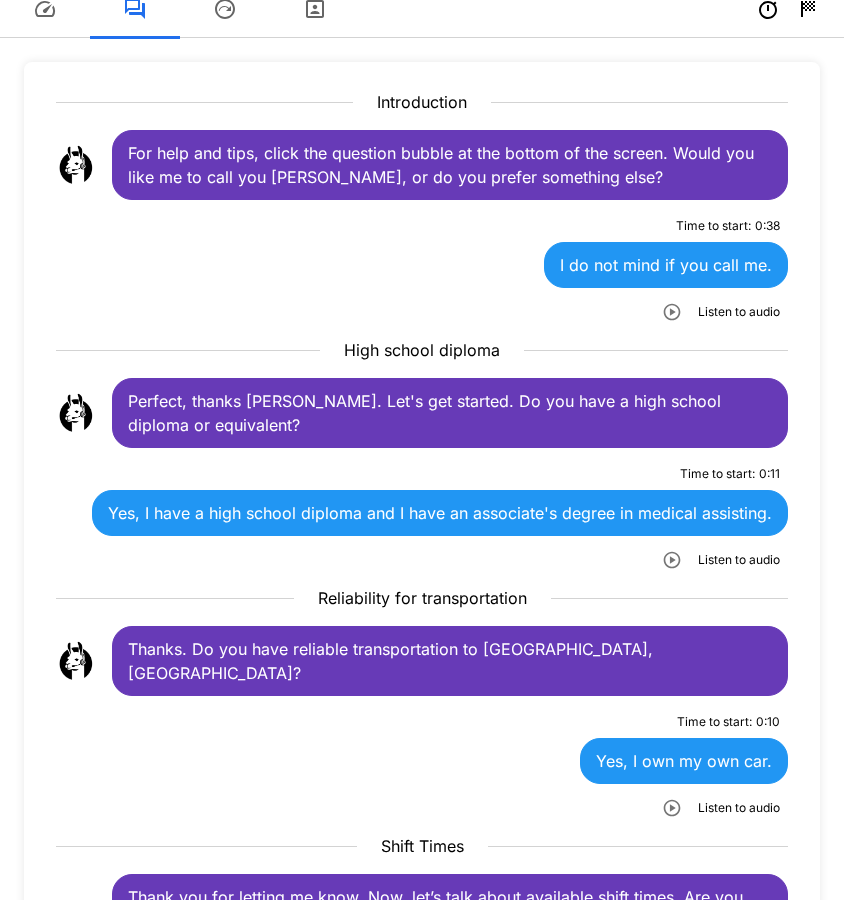 scroll, scrollTop: 200, scrollLeft: 0, axis: vertical 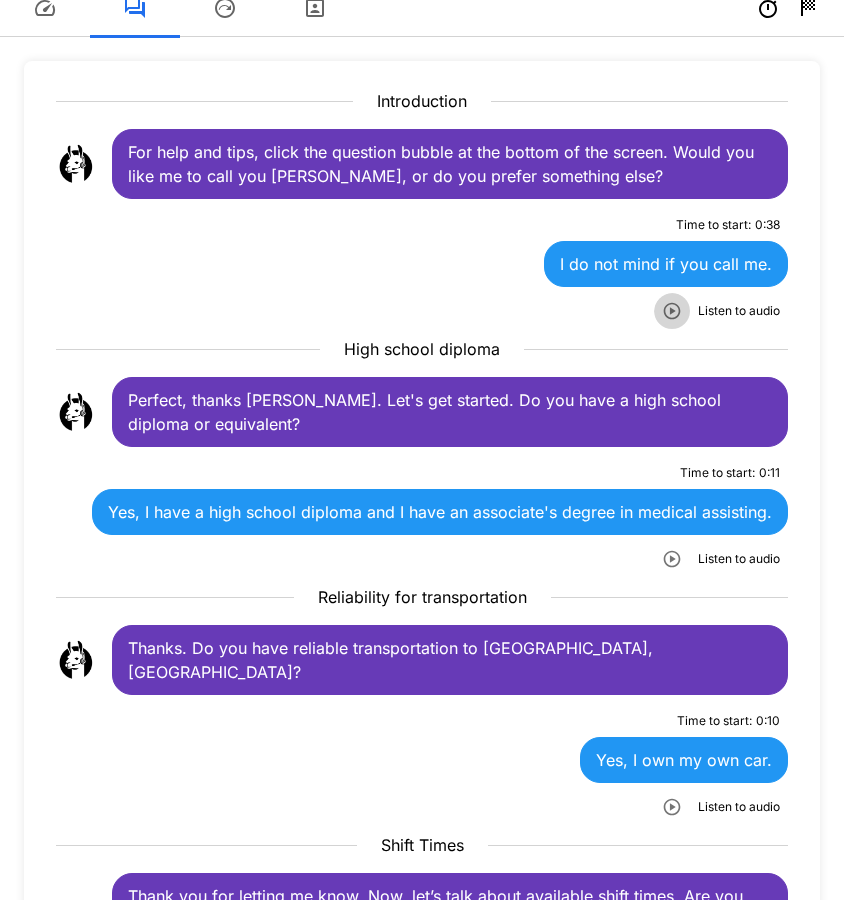 click 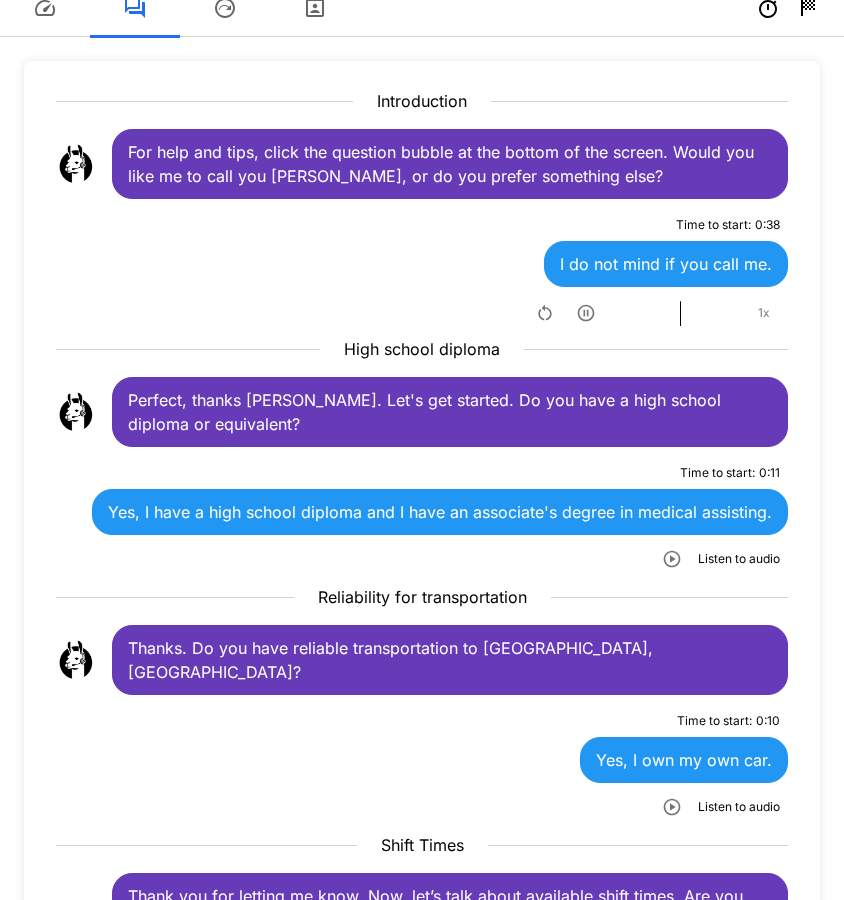 click 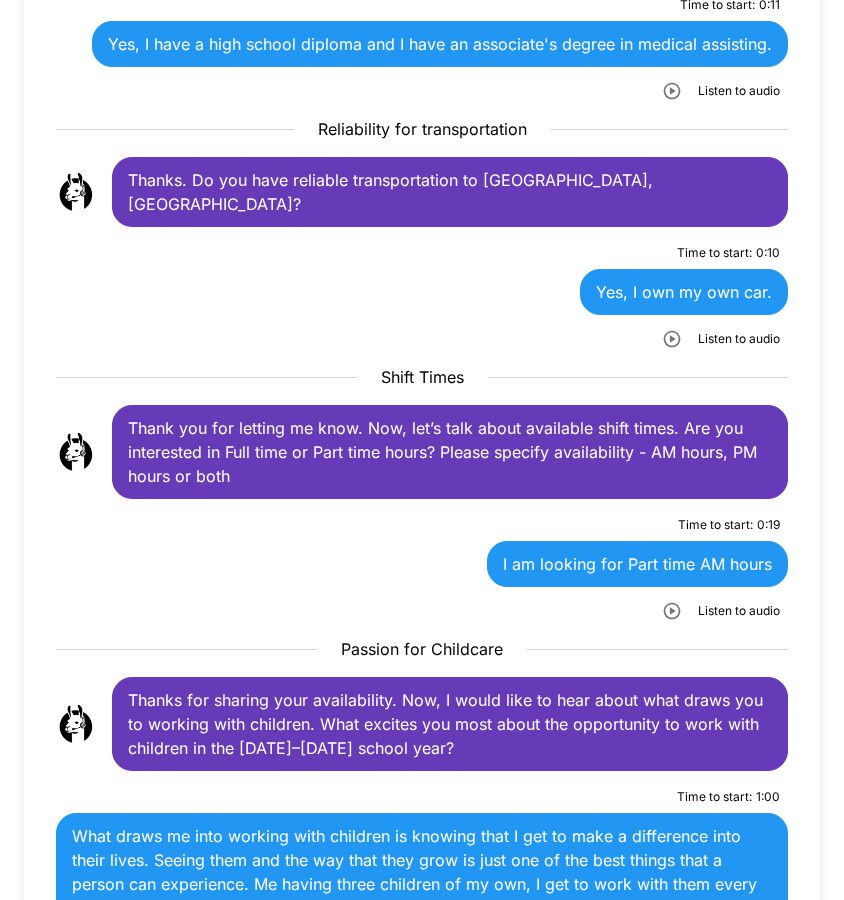scroll, scrollTop: 700, scrollLeft: 0, axis: vertical 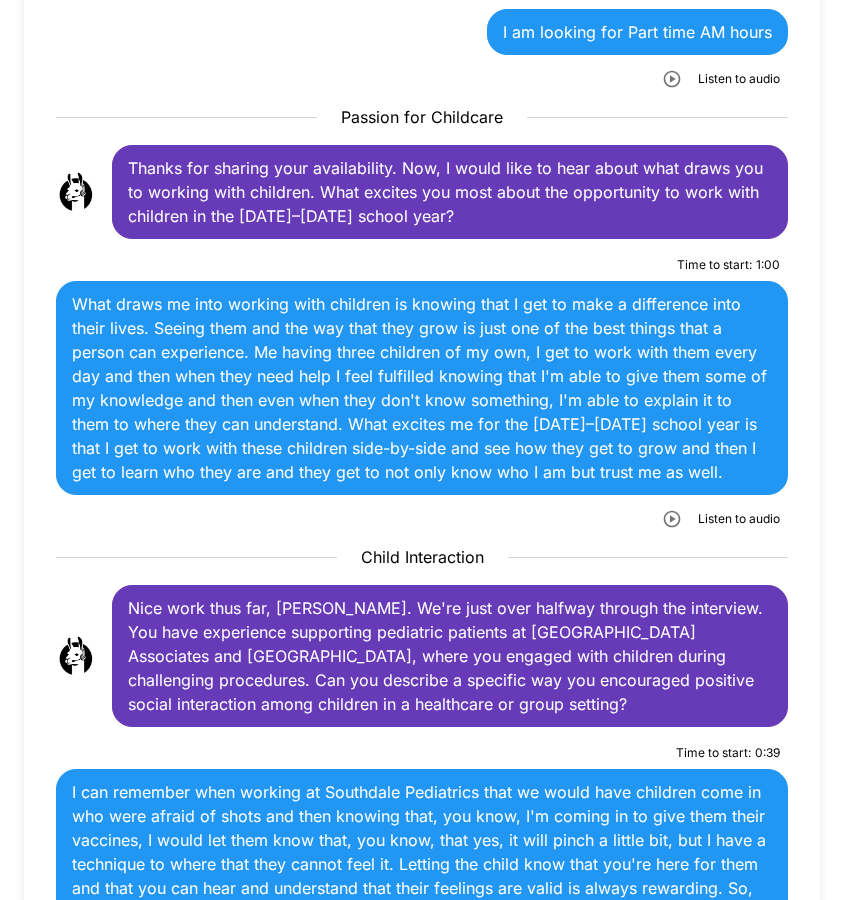 click 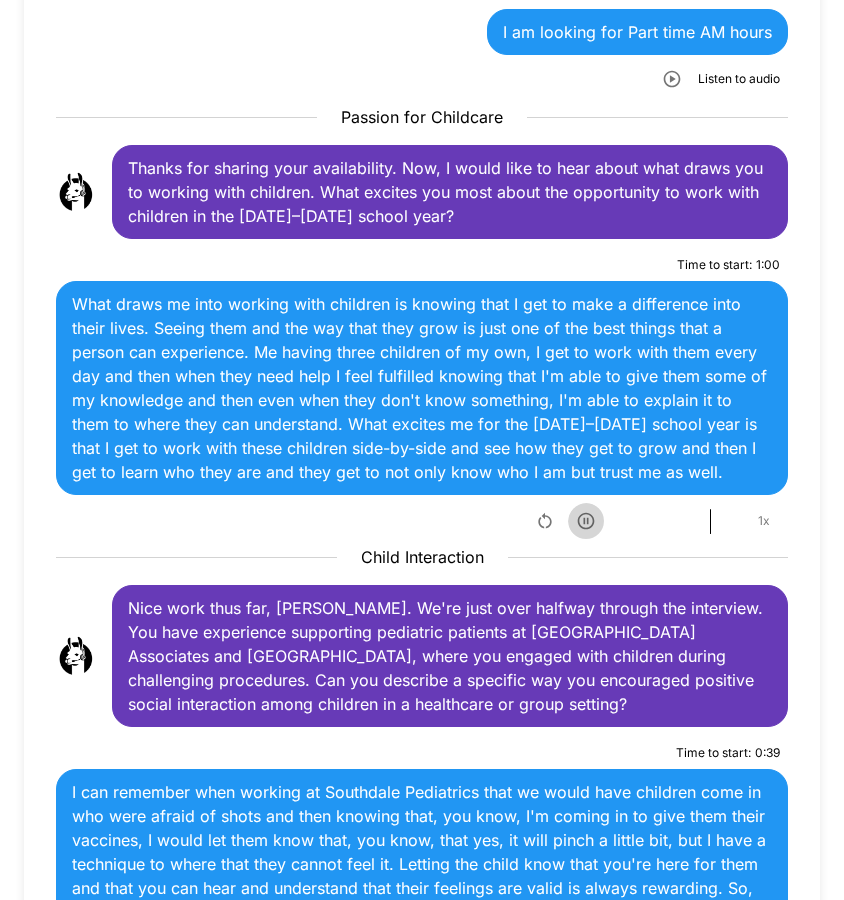 click 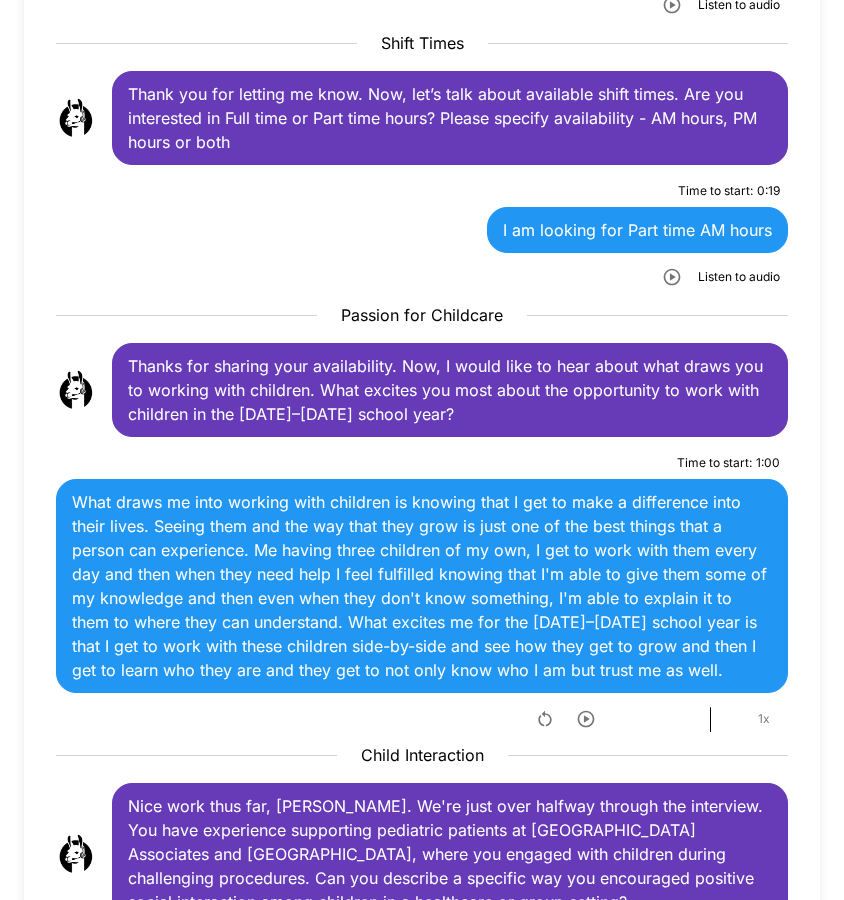 scroll, scrollTop: 1000, scrollLeft: 0, axis: vertical 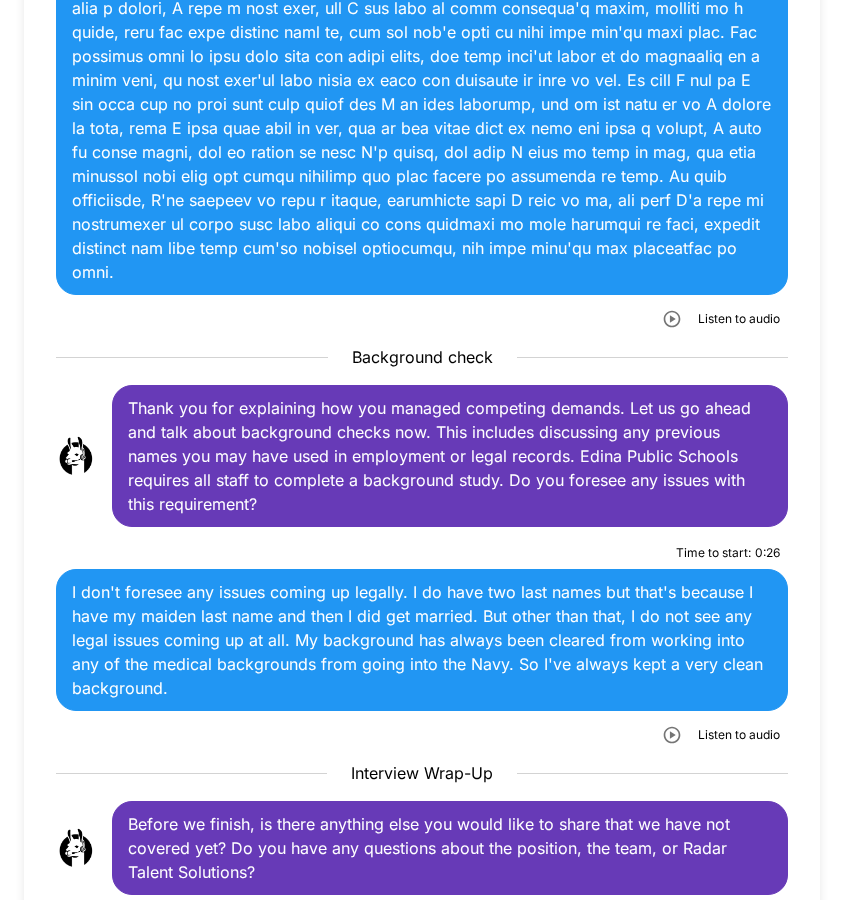 click 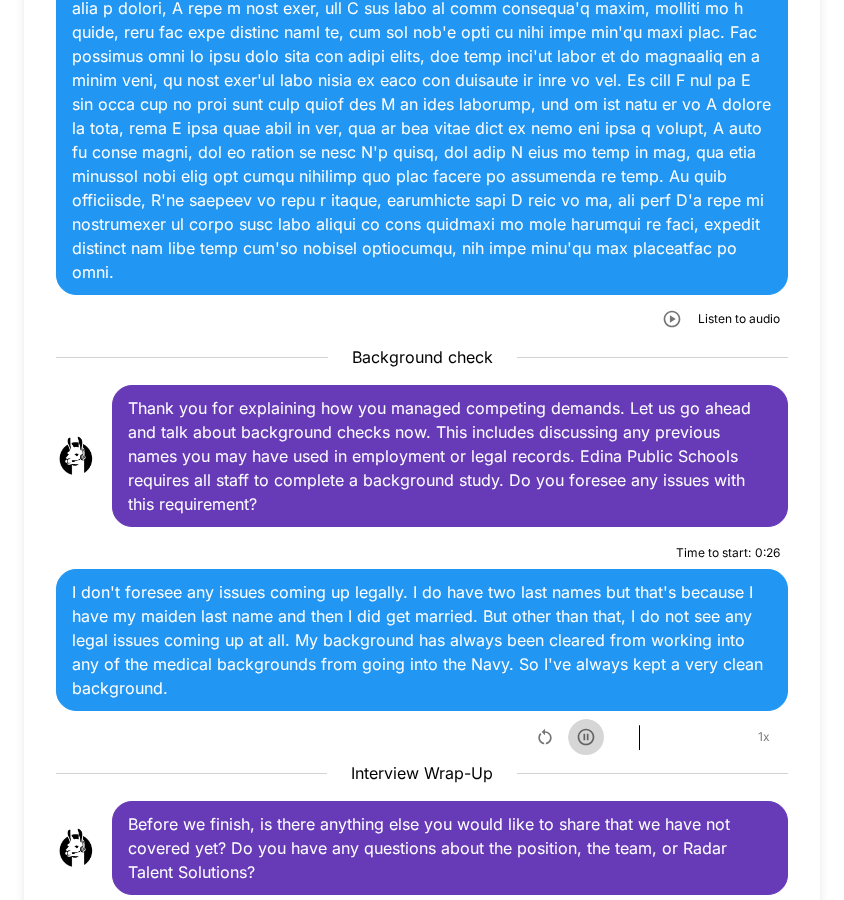 click 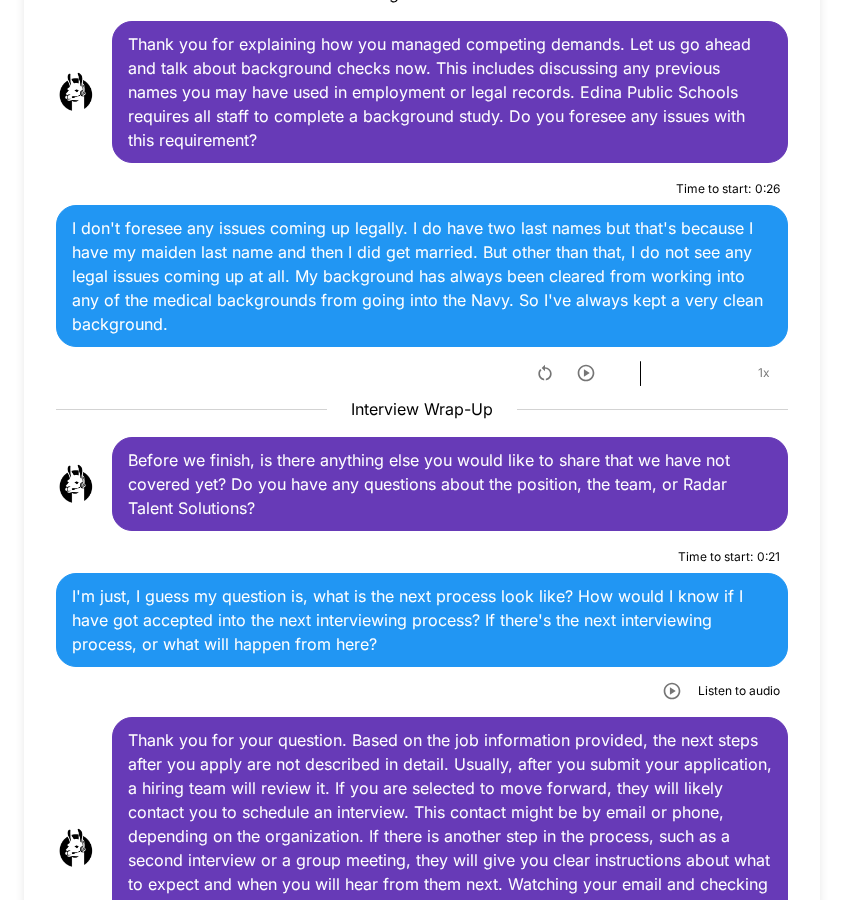 scroll, scrollTop: 5000, scrollLeft: 0, axis: vertical 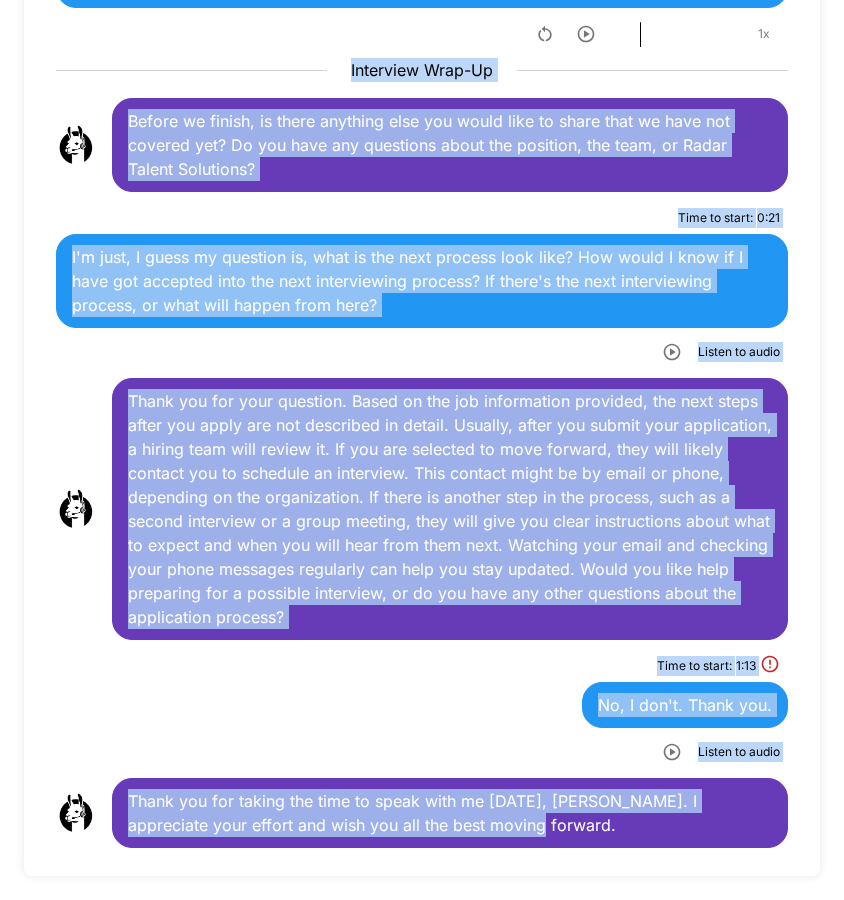 drag, startPoint x: 126, startPoint y: 340, endPoint x: 607, endPoint y: 807, distance: 670.41034 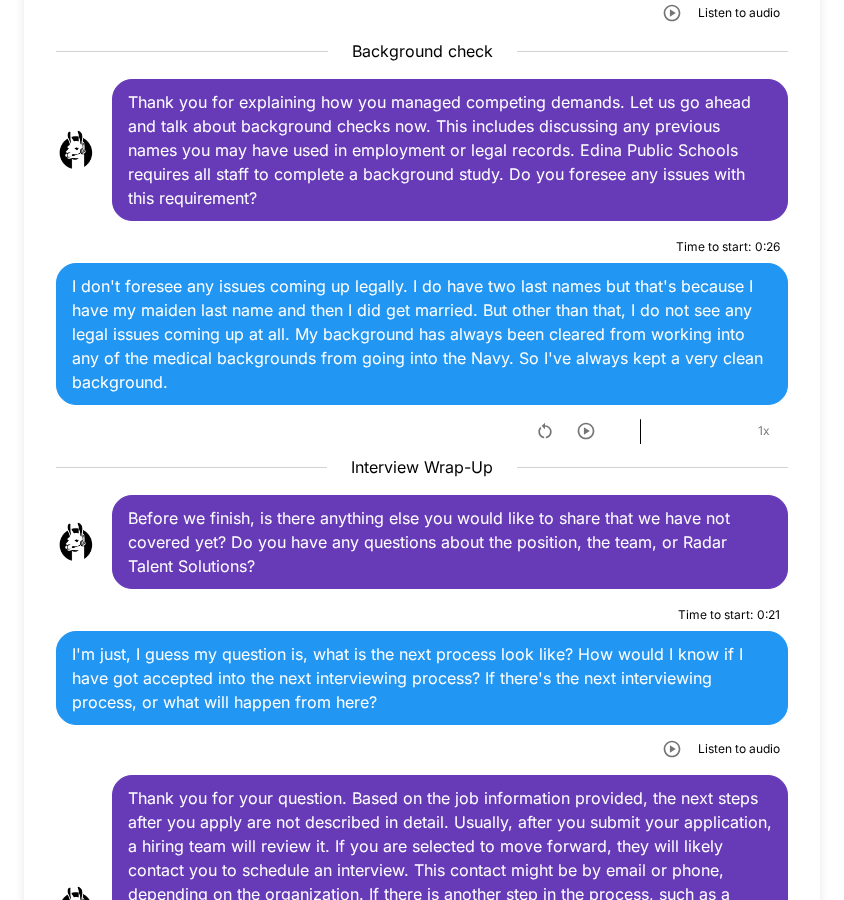 scroll, scrollTop: 4903, scrollLeft: 0, axis: vertical 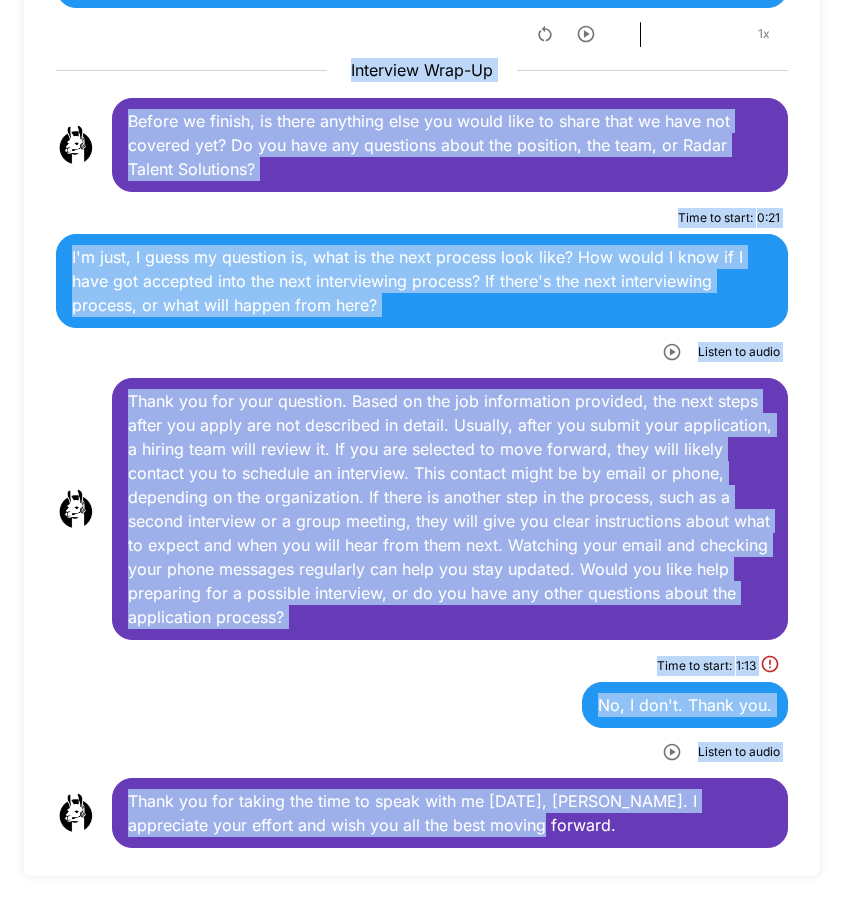 drag, startPoint x: 128, startPoint y: 133, endPoint x: 677, endPoint y: 851, distance: 903.83905 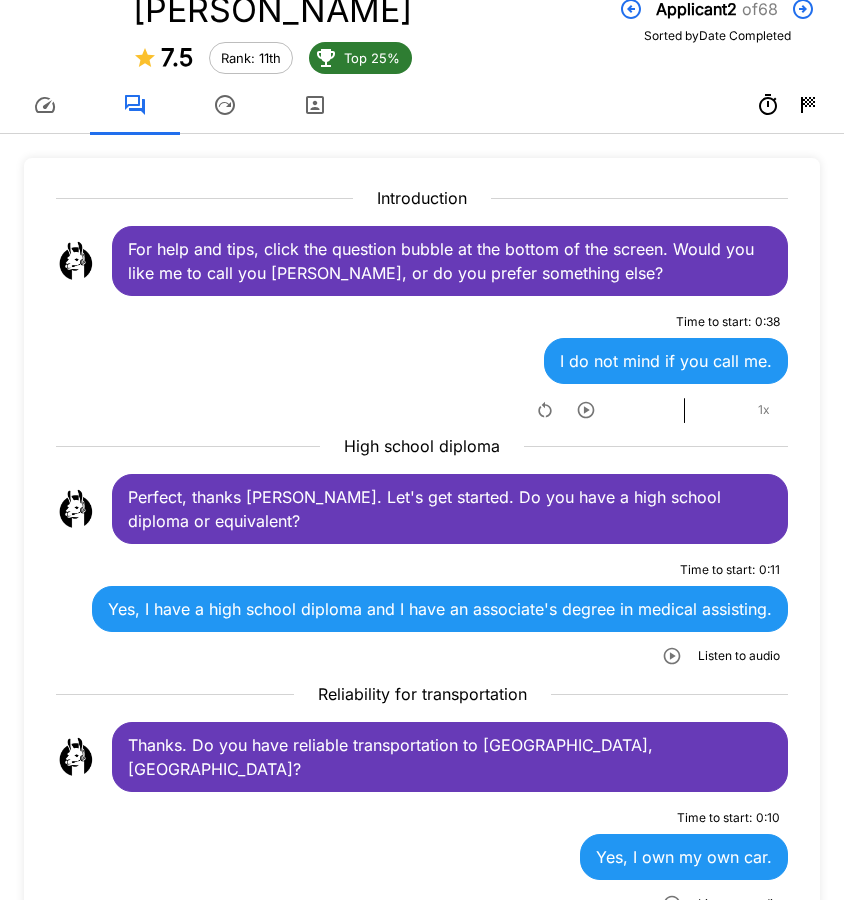 scroll, scrollTop: 0, scrollLeft: 0, axis: both 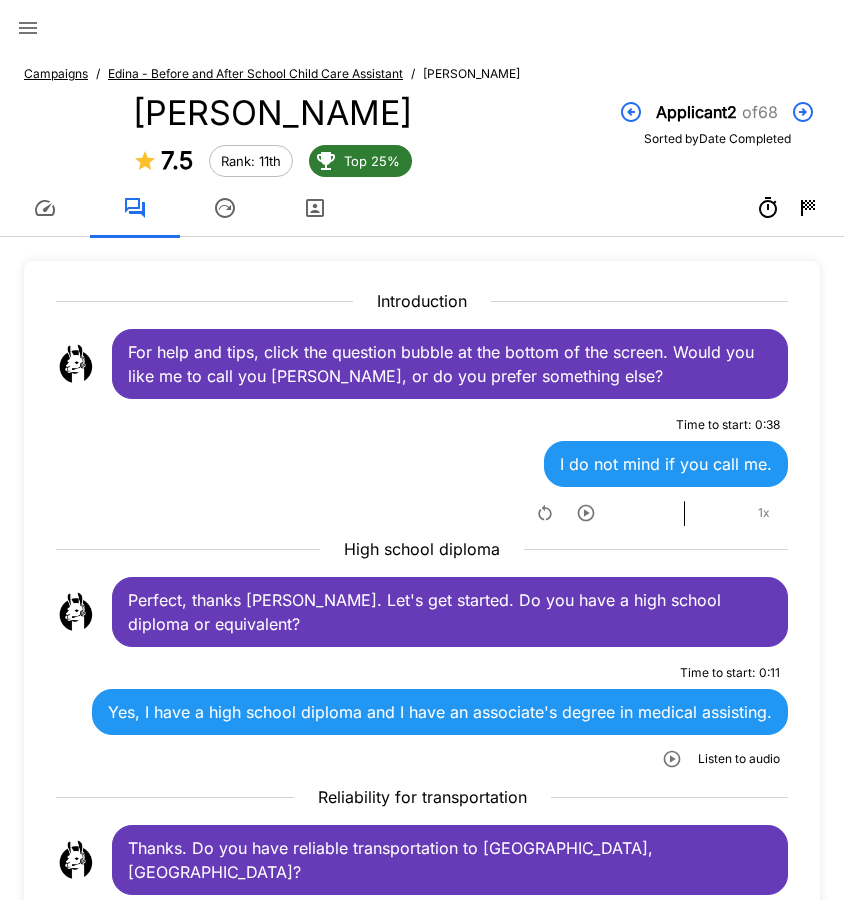 click 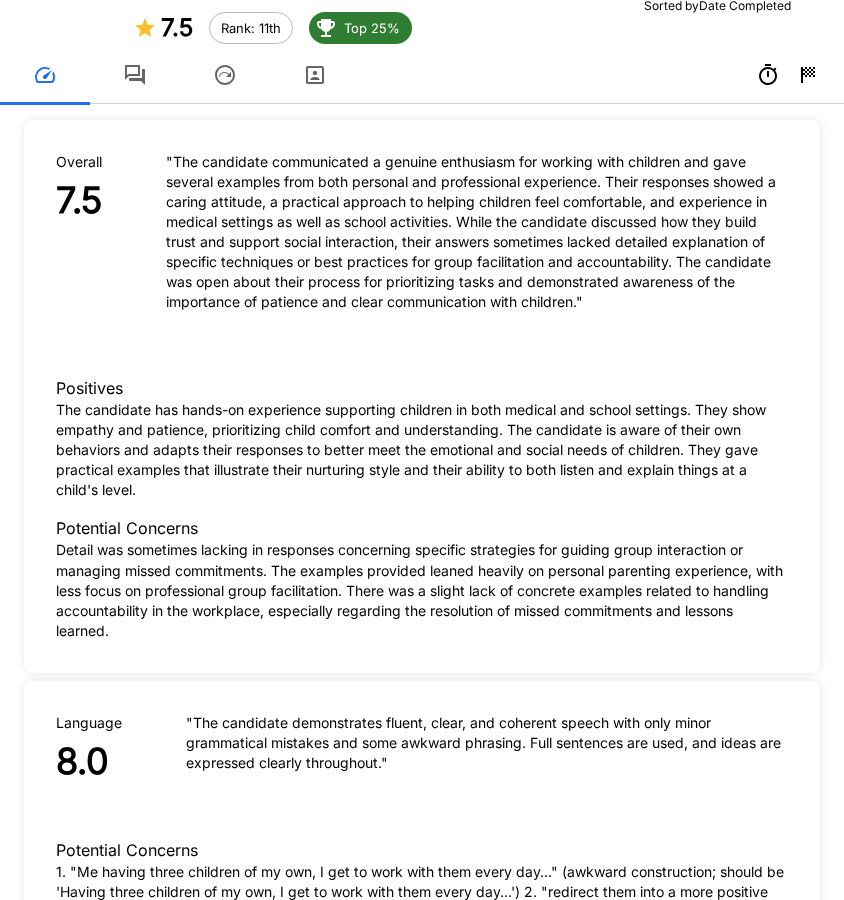 scroll, scrollTop: 0, scrollLeft: 0, axis: both 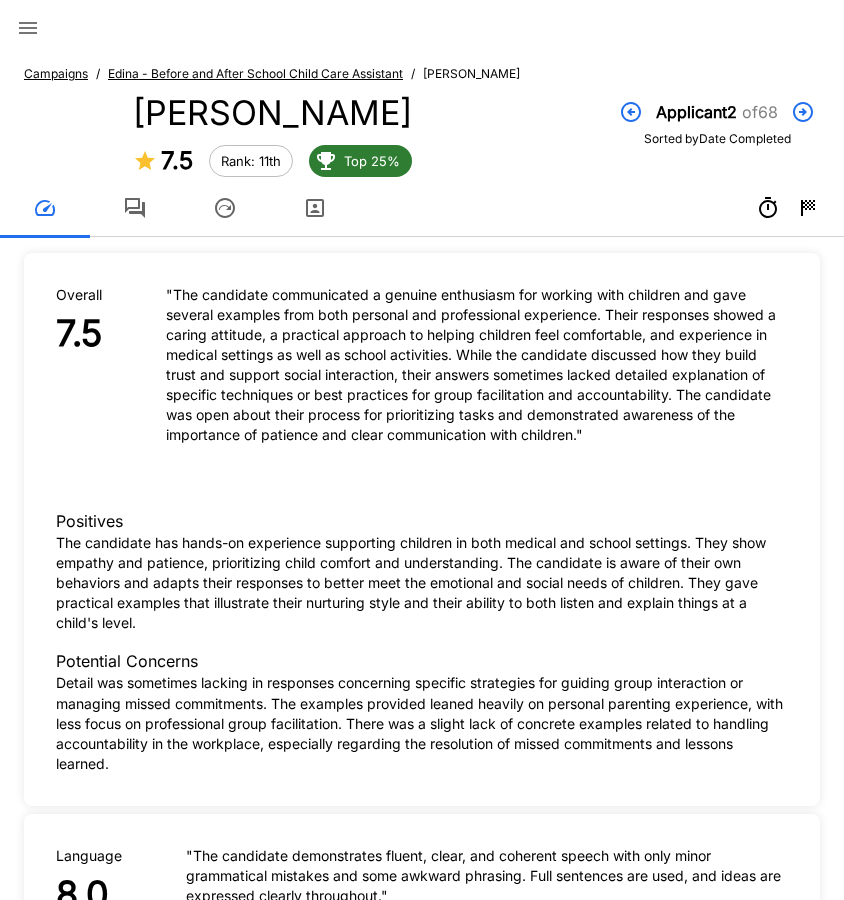 click on "Edina - Before and After School Child Care Assistant" at bounding box center [255, 73] 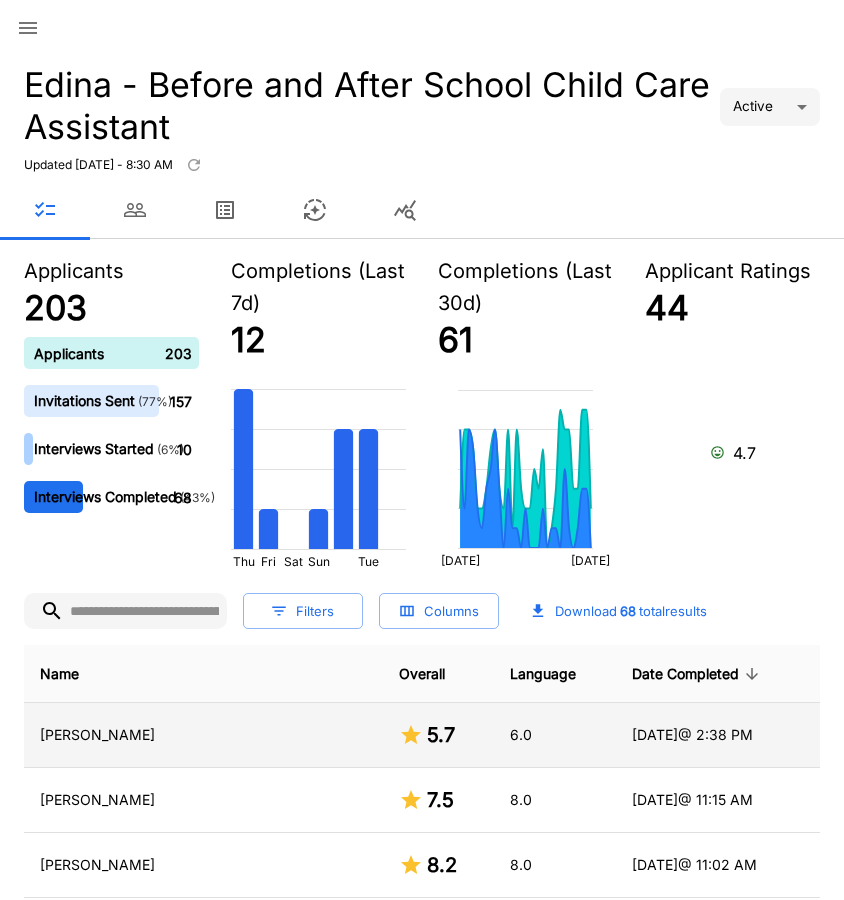 click on "[DATE]  @   2:38 PM" at bounding box center (718, 735) 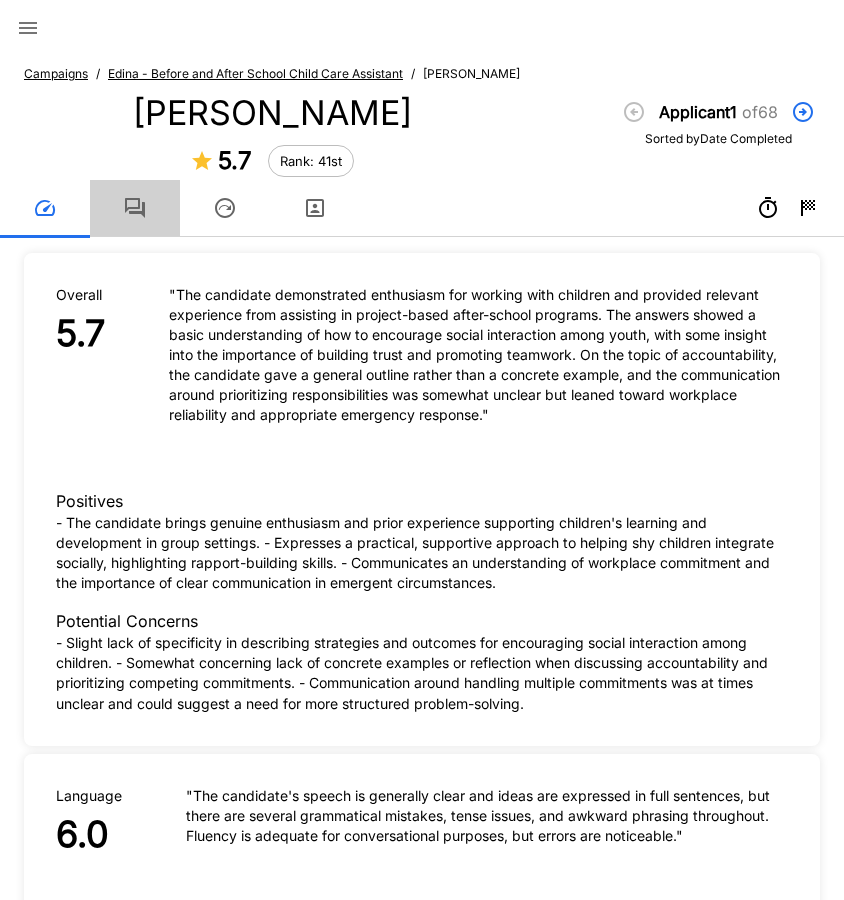 click at bounding box center [135, 208] 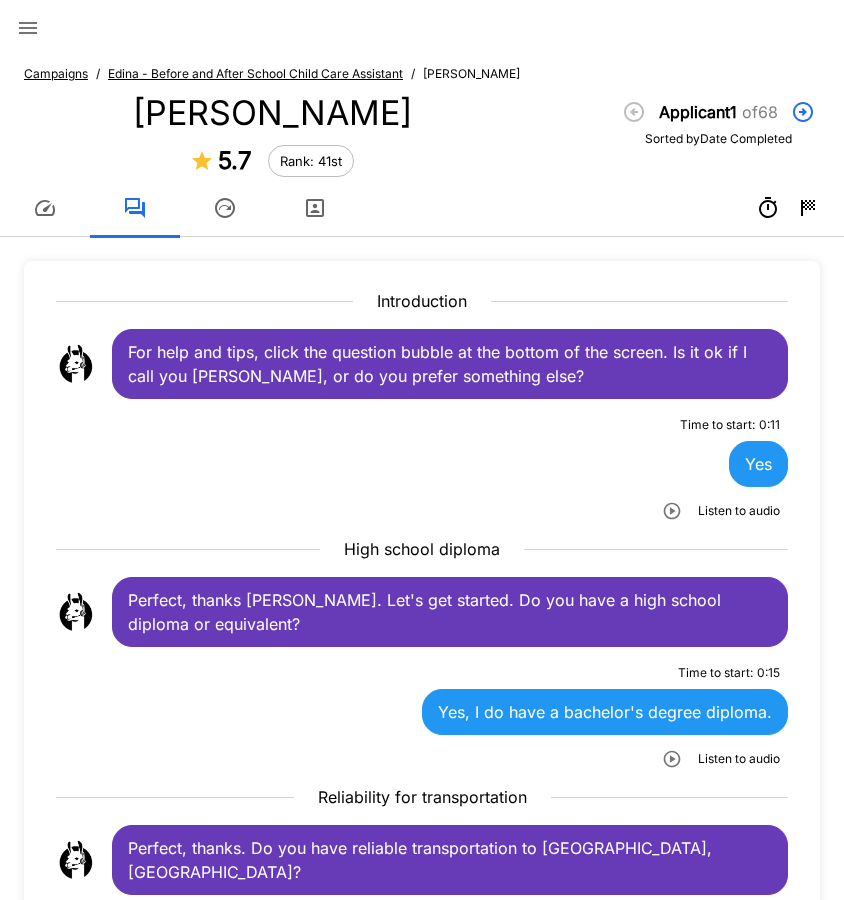 click on "Reliability for transportation Perfect, thanks.  Do you have reliable transportation to [GEOGRAPHIC_DATA], [GEOGRAPHIC_DATA]?   Time to start : 0 : 11 Yes, I do. Listen to audio" at bounding box center (422, 905) 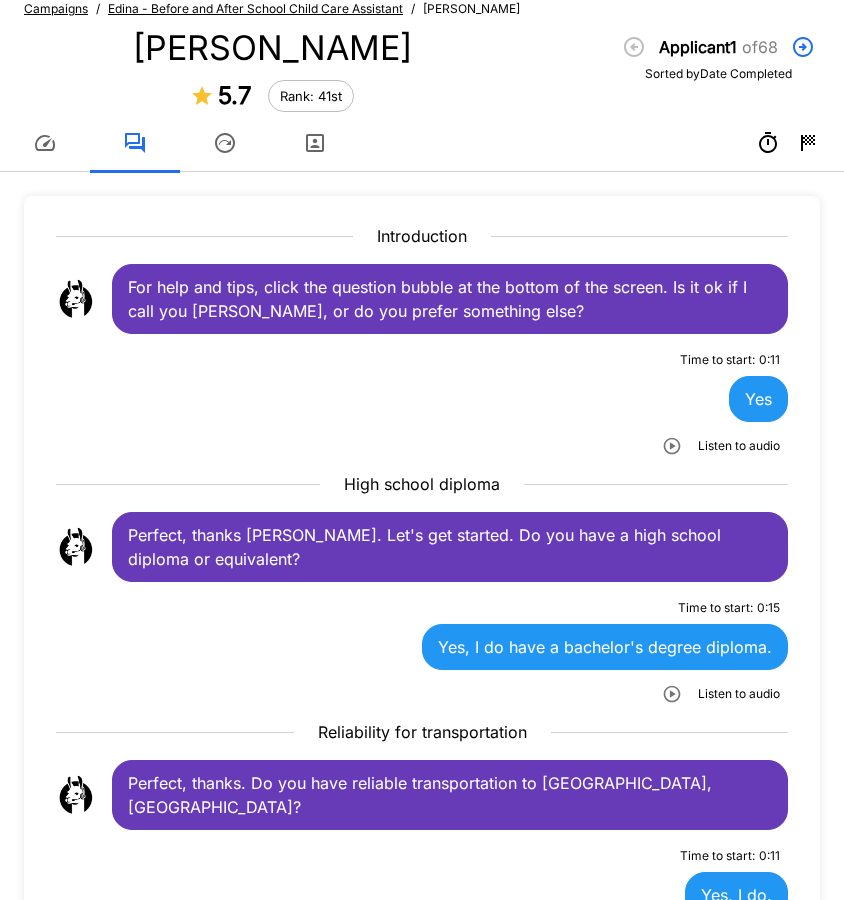 scroll, scrollTop: 0, scrollLeft: 0, axis: both 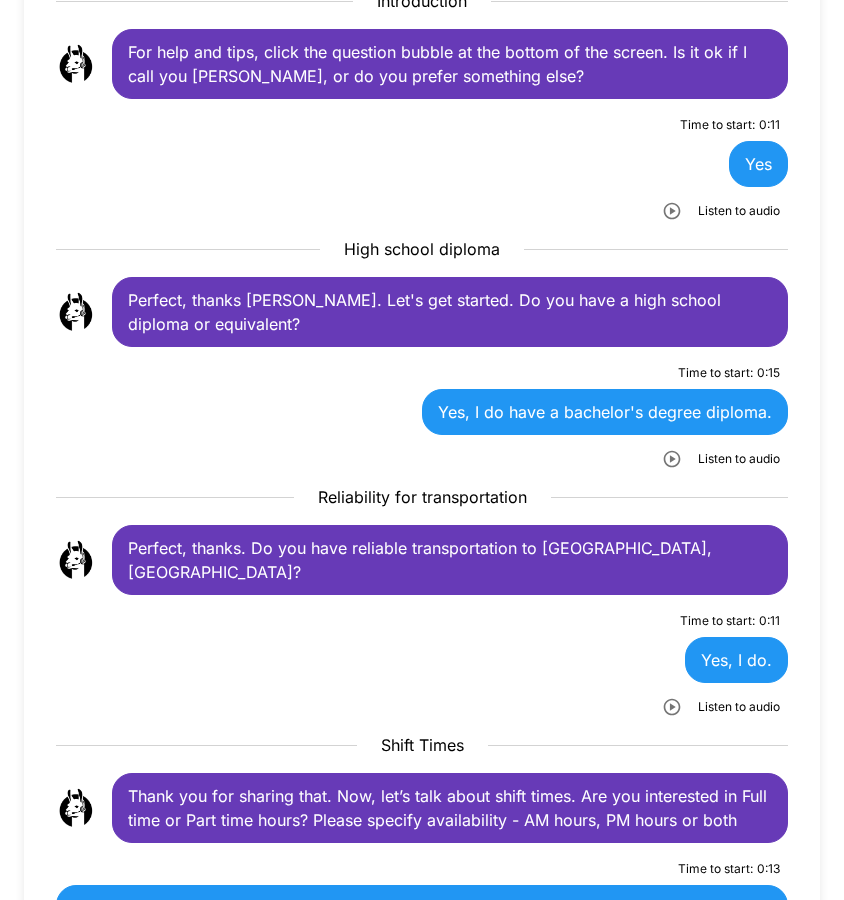 click 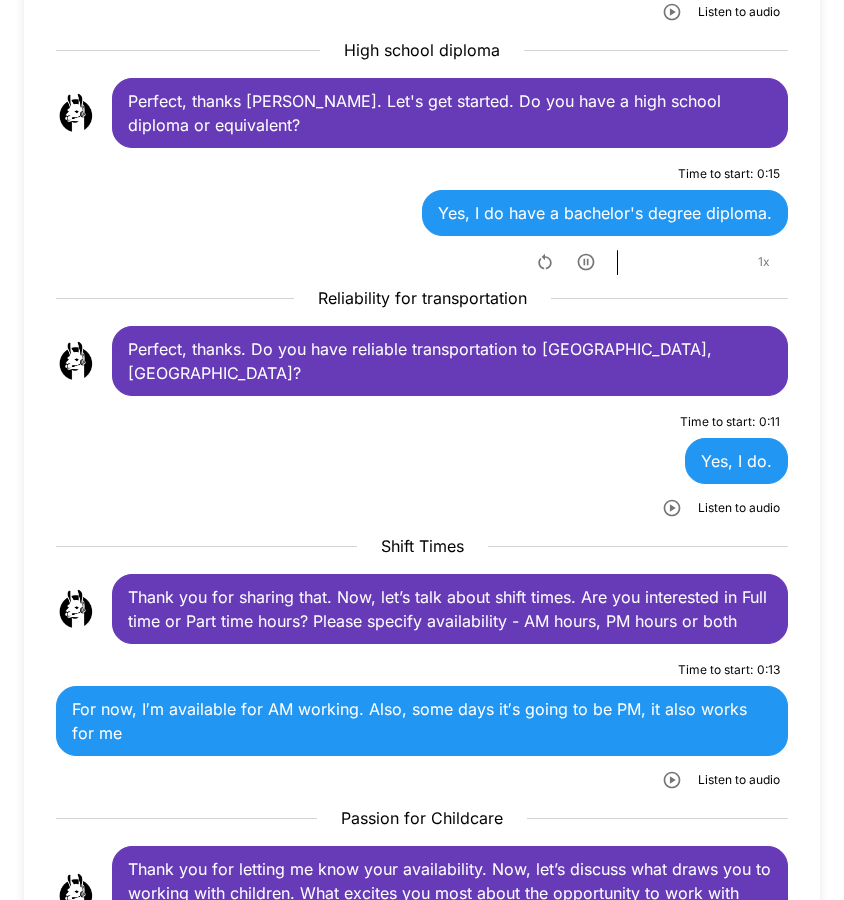 scroll, scrollTop: 500, scrollLeft: 0, axis: vertical 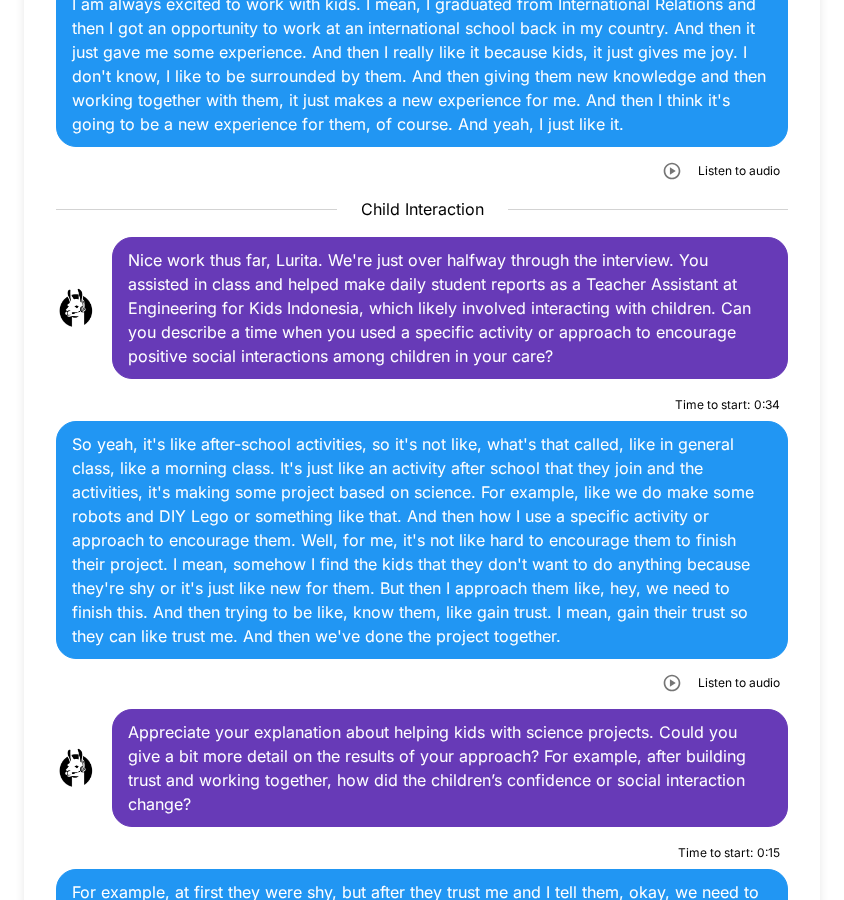 drag, startPoint x: 674, startPoint y: 658, endPoint x: 508, endPoint y: 691, distance: 169.24834 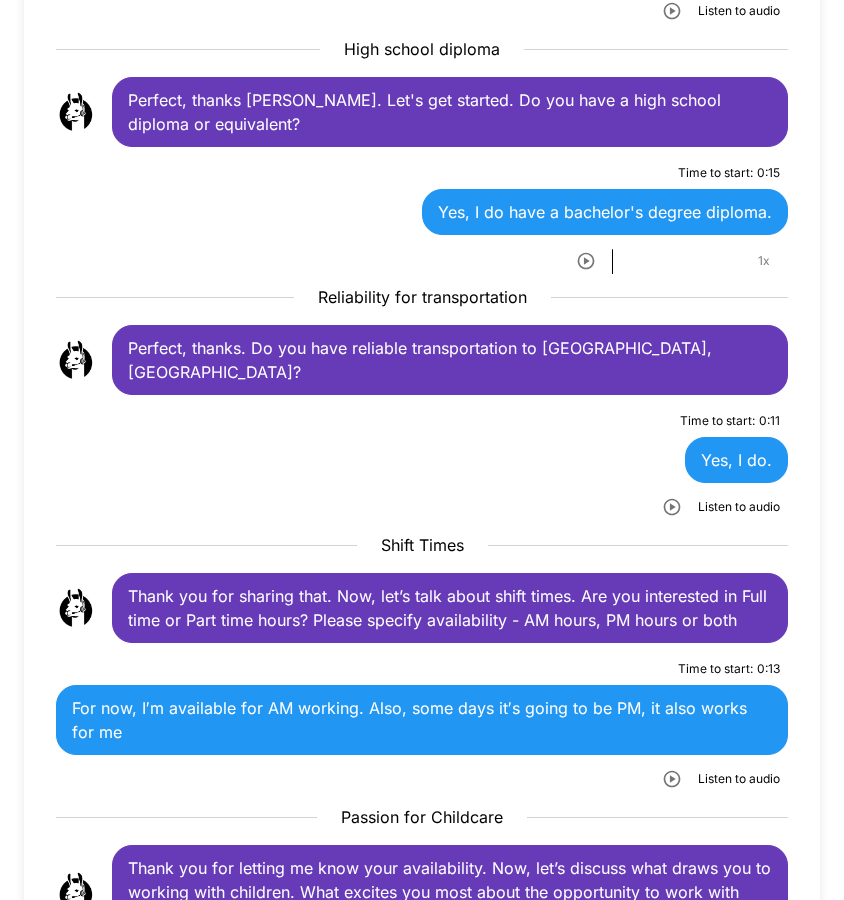 scroll, scrollTop: 100, scrollLeft: 0, axis: vertical 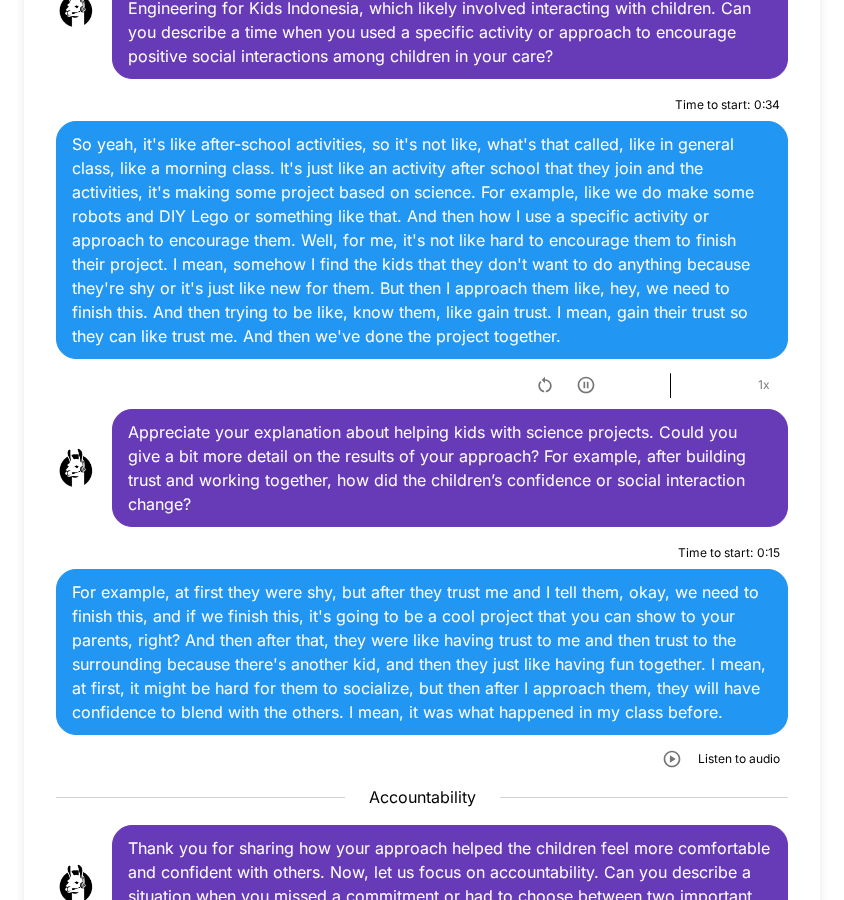 click 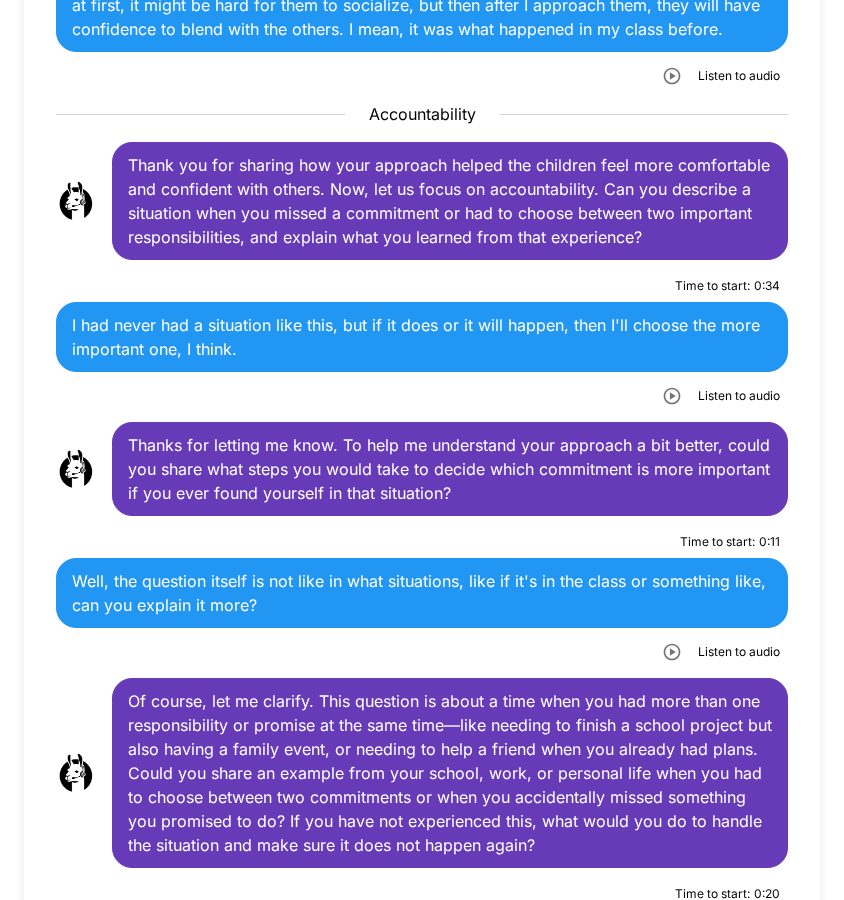 scroll, scrollTop: 2500, scrollLeft: 0, axis: vertical 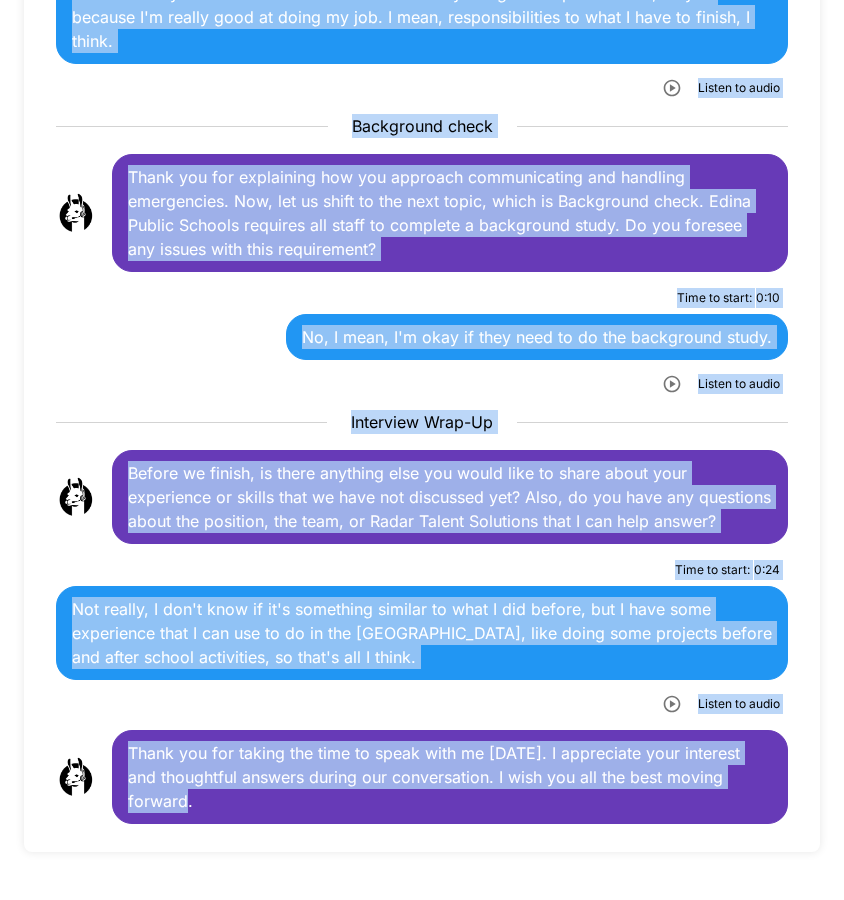 drag, startPoint x: 131, startPoint y: 348, endPoint x: 775, endPoint y: 775, distance: 772.6998 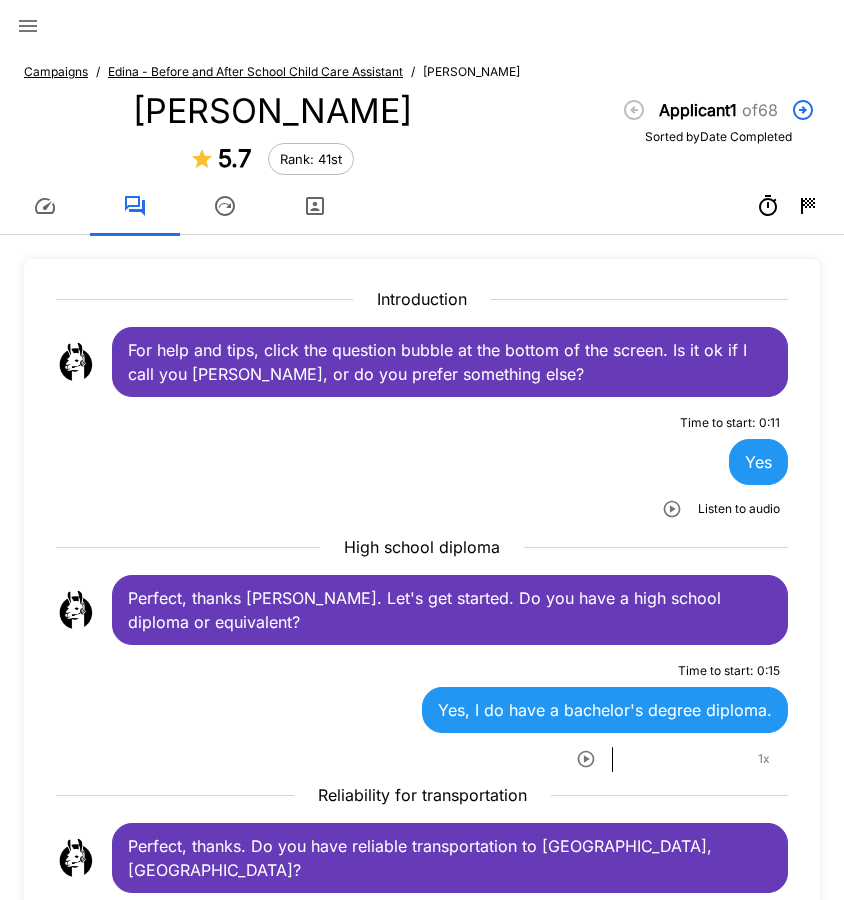 scroll, scrollTop: 0, scrollLeft: 0, axis: both 